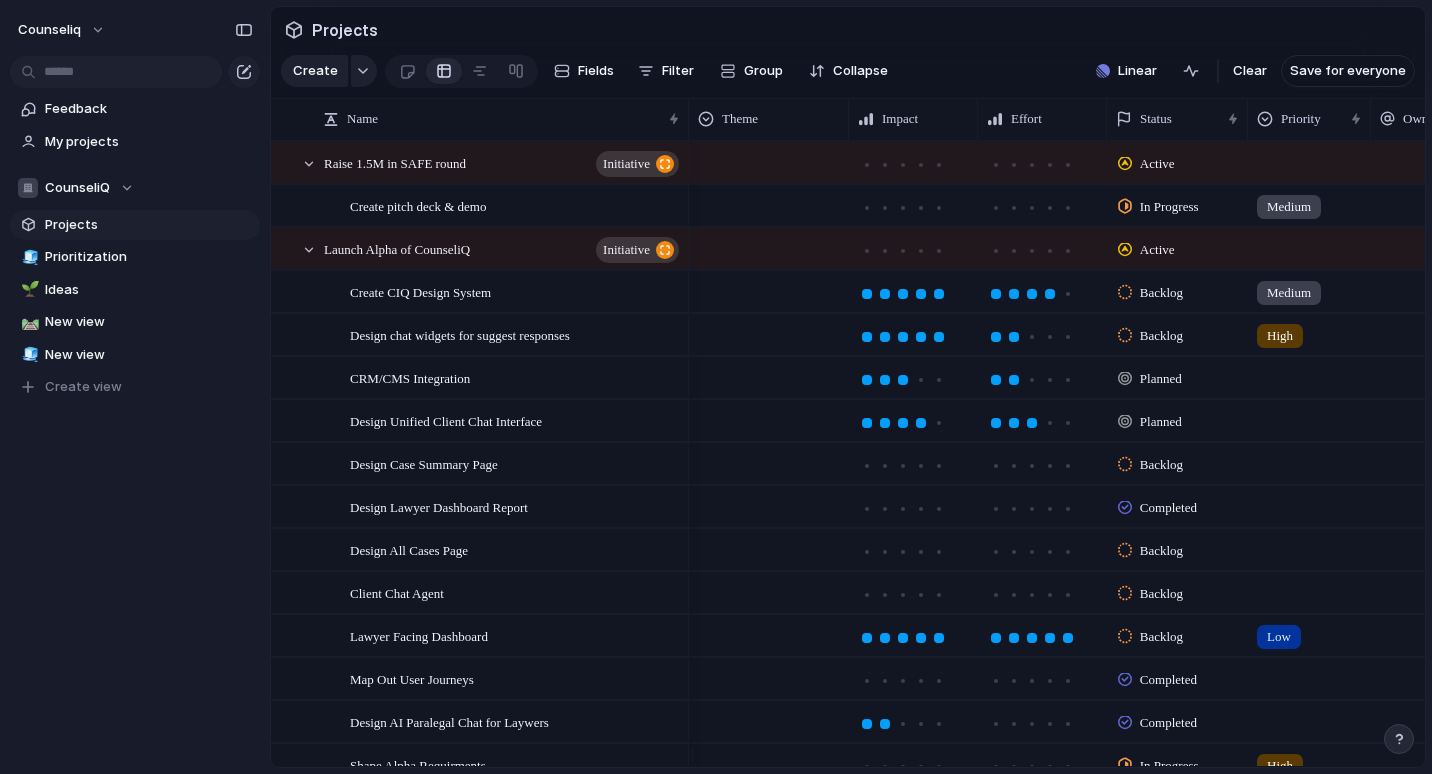 scroll, scrollTop: 0, scrollLeft: 0, axis: both 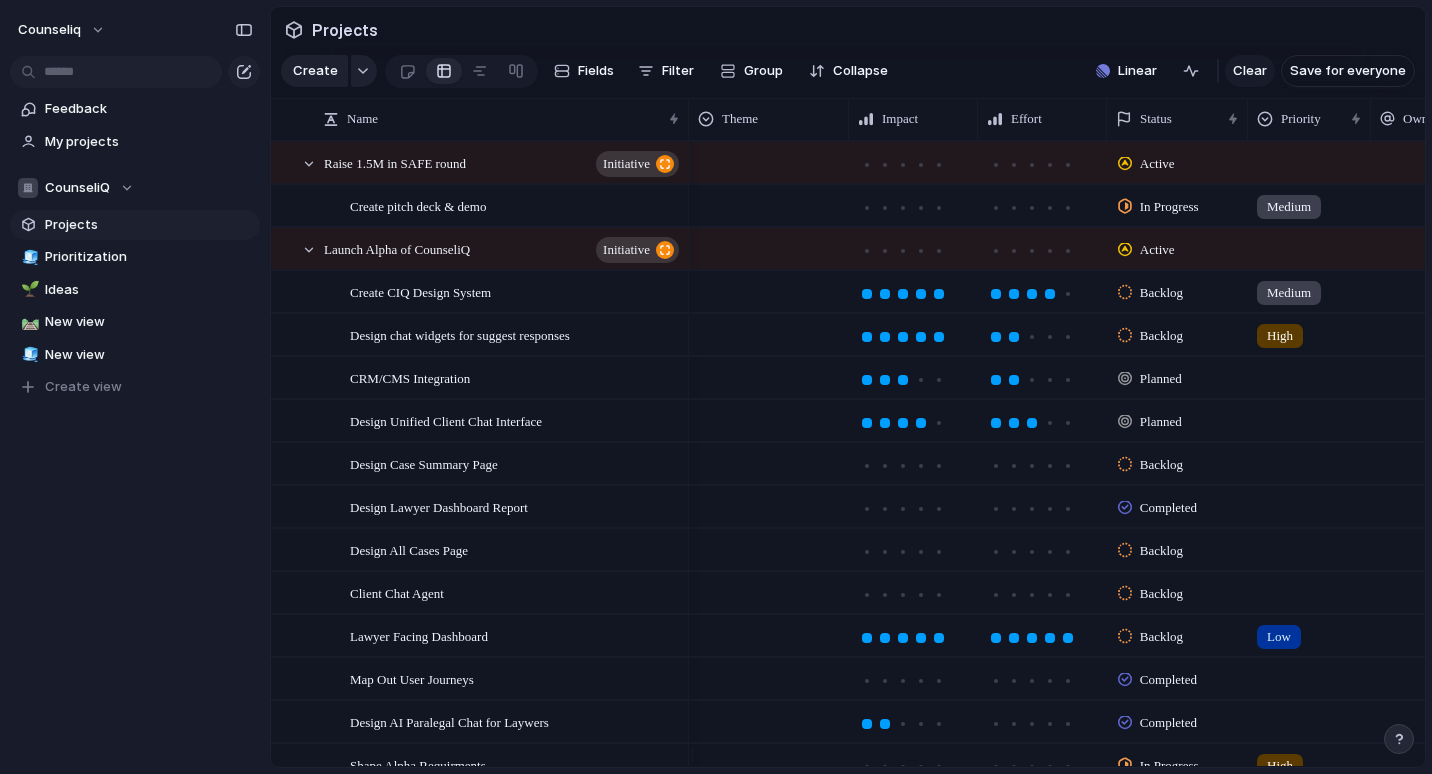 click on "Clear" at bounding box center (1250, 71) 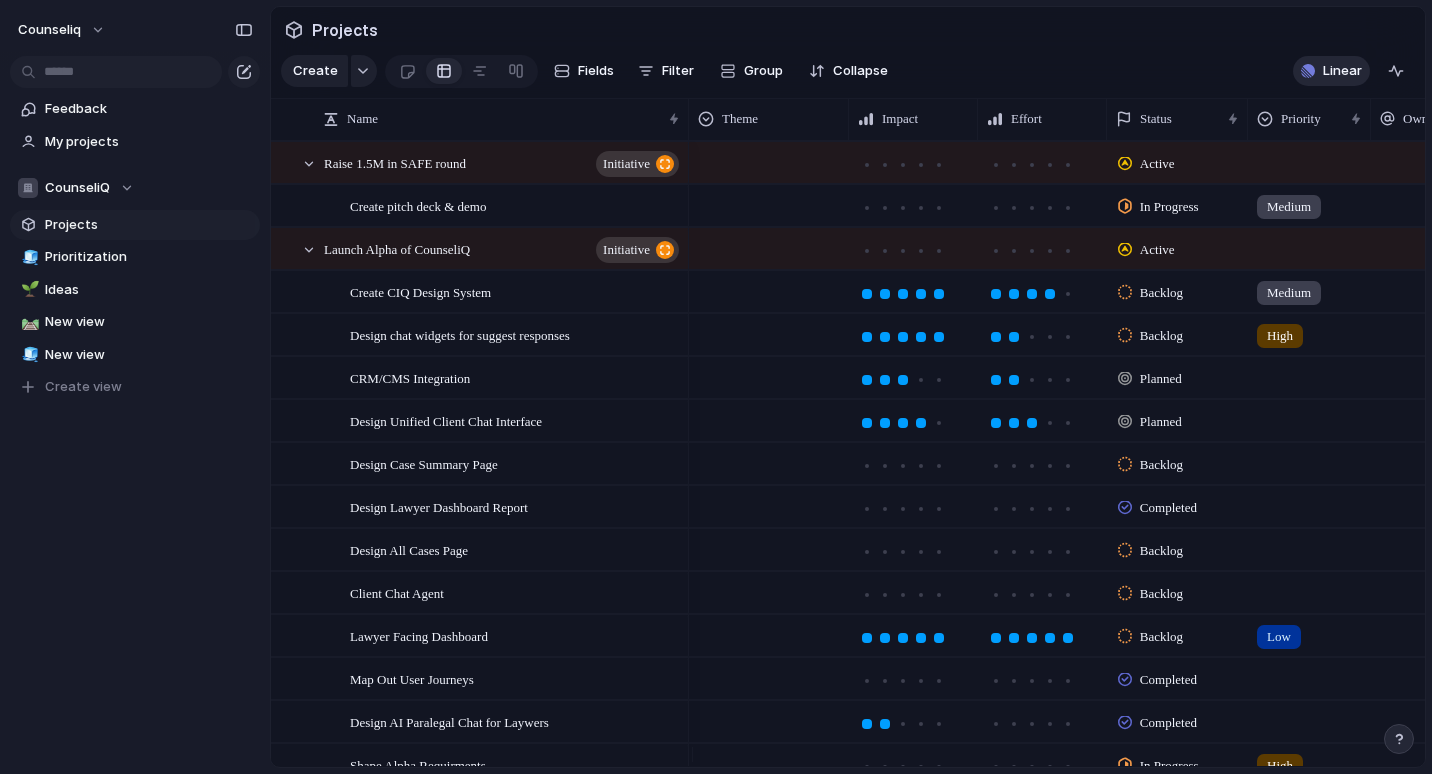 click on "Linear" at bounding box center (1331, 71) 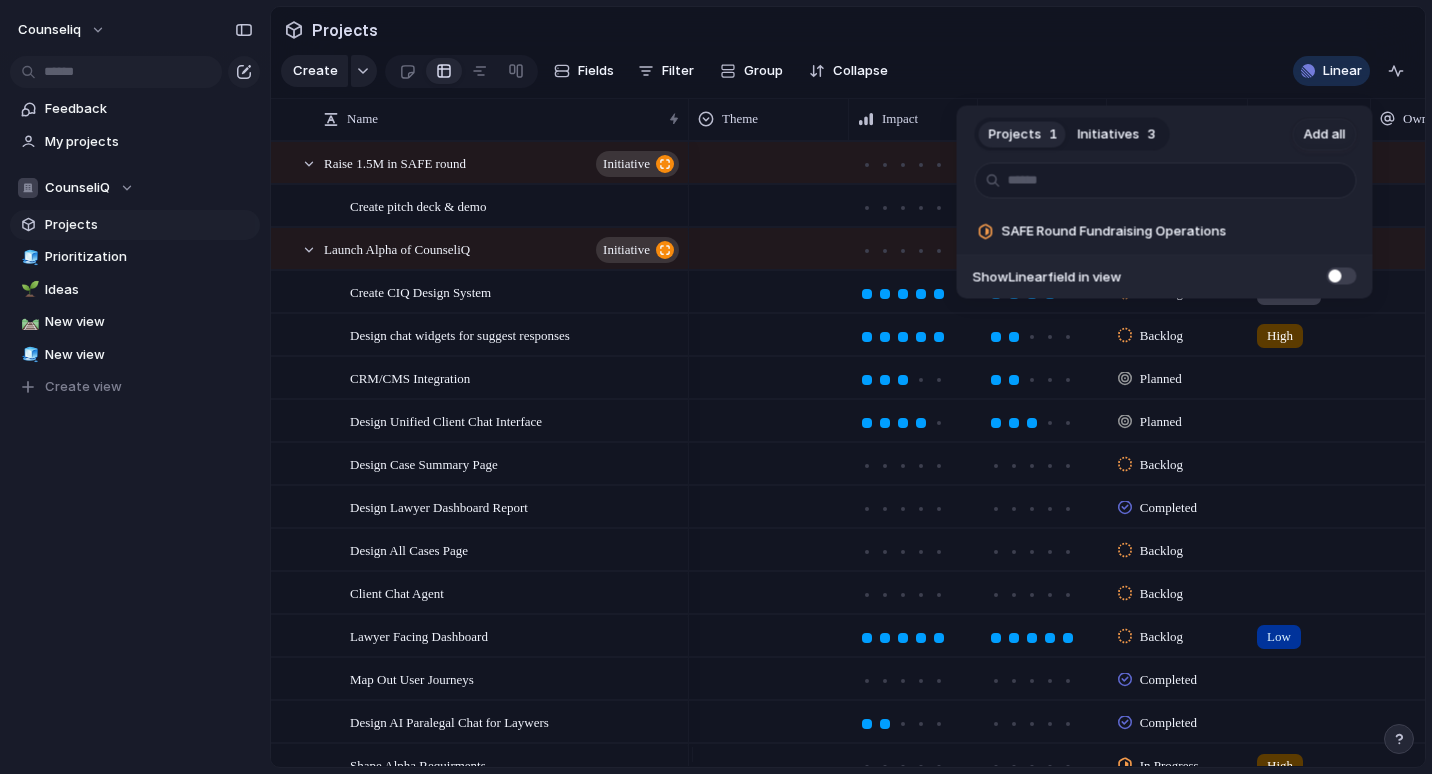click on "Projects 1 Initiatives 3 Add all SAFE Round Fundraising Operations Add Show  Linear  field in view" at bounding box center (716, 387) 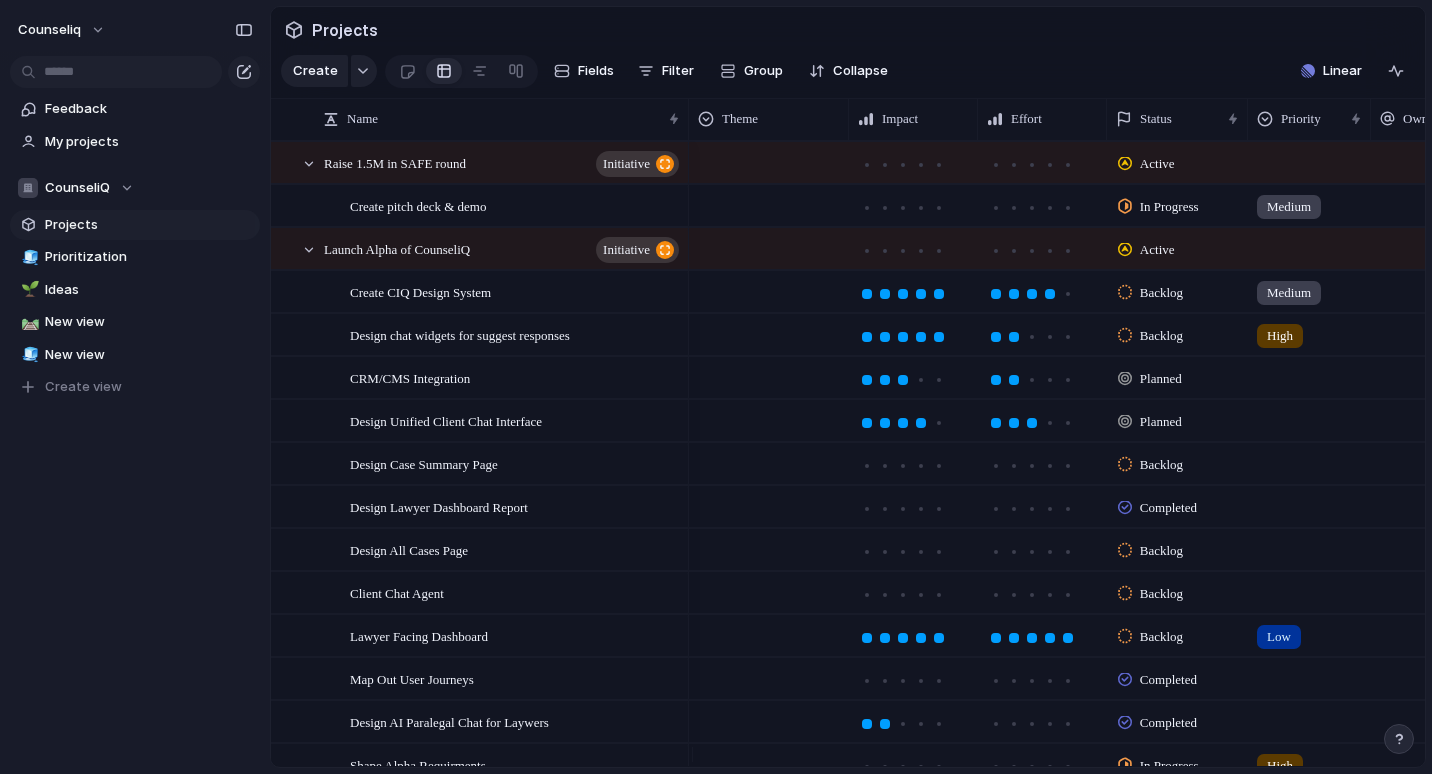 click on "Linear" at bounding box center (1331, 71) 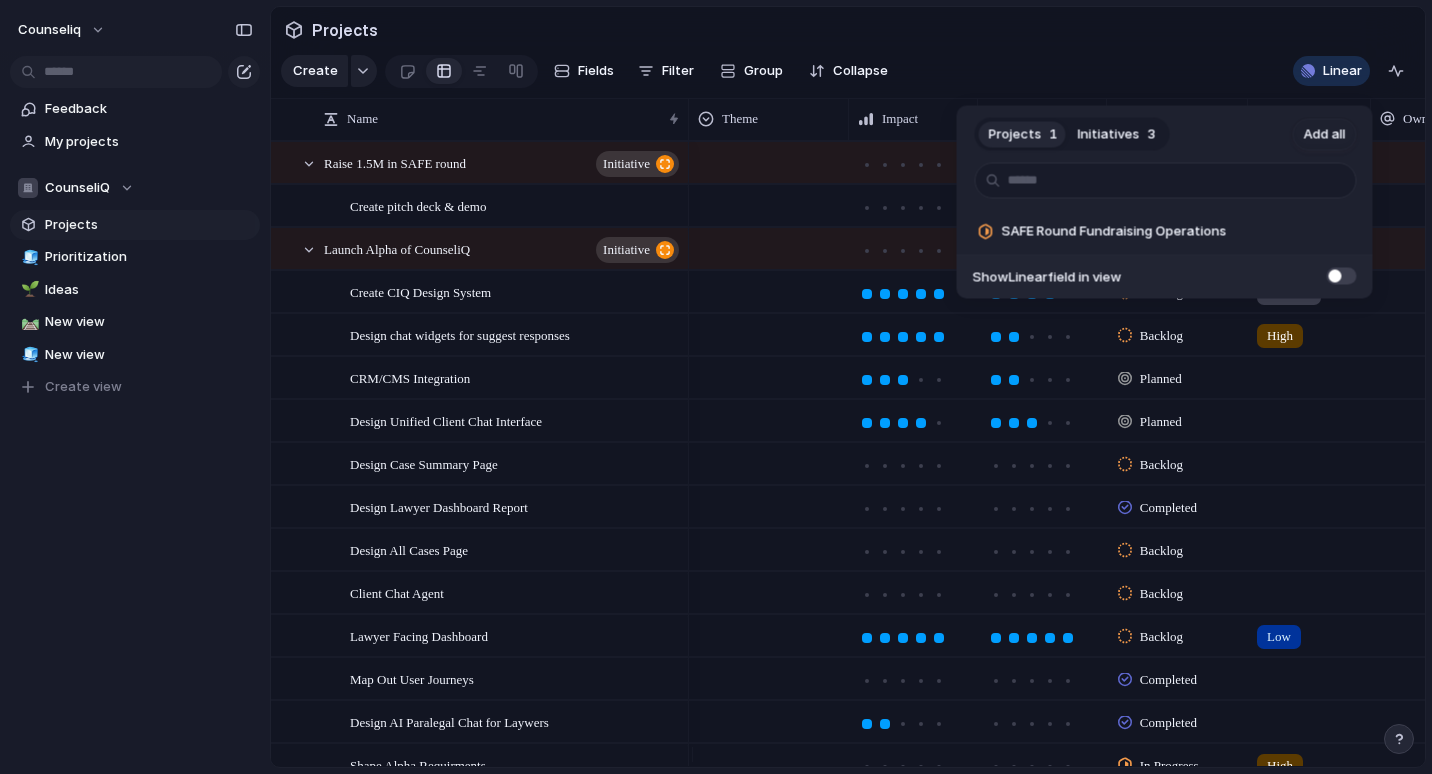 click on "Initiatives 3" at bounding box center [1117, 134] 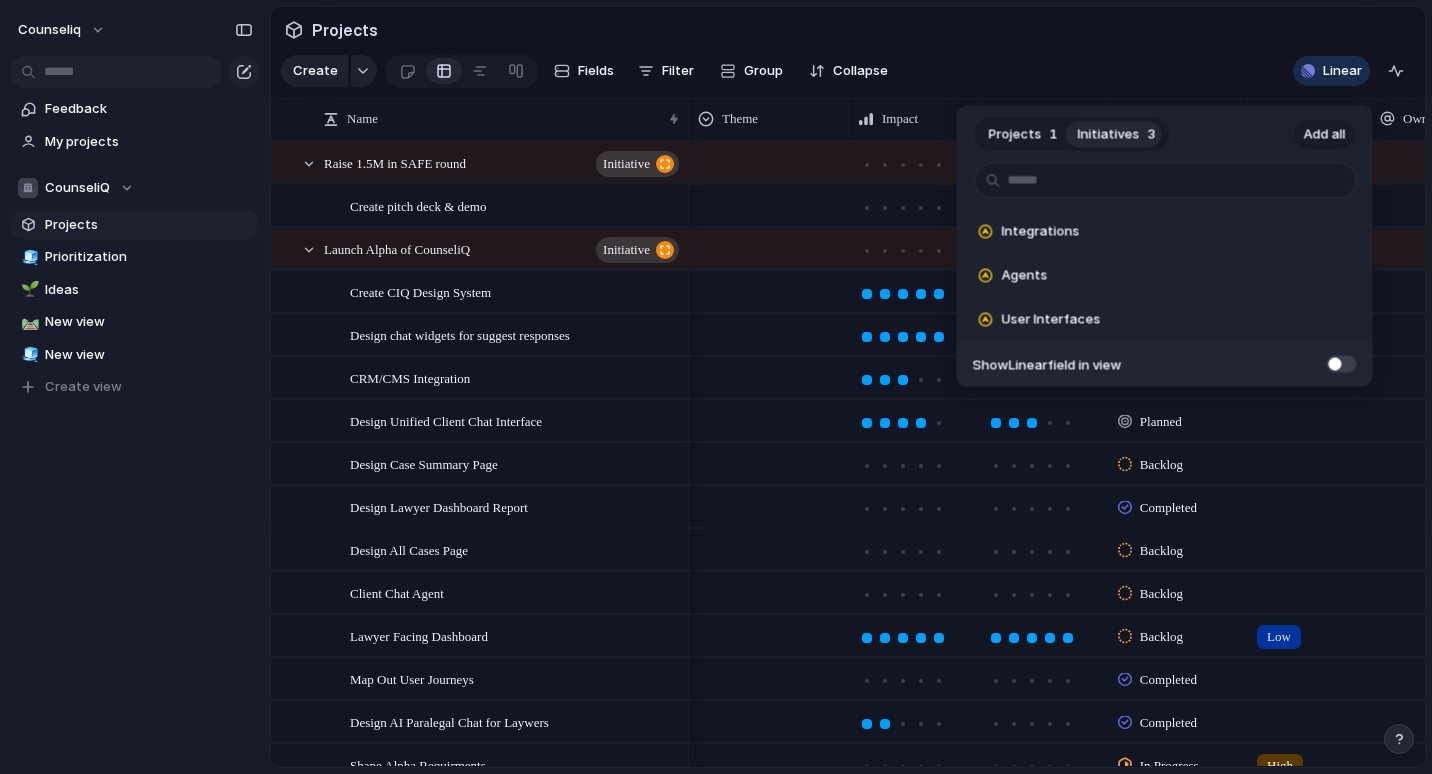 click on "Add all" at bounding box center (1325, 134) 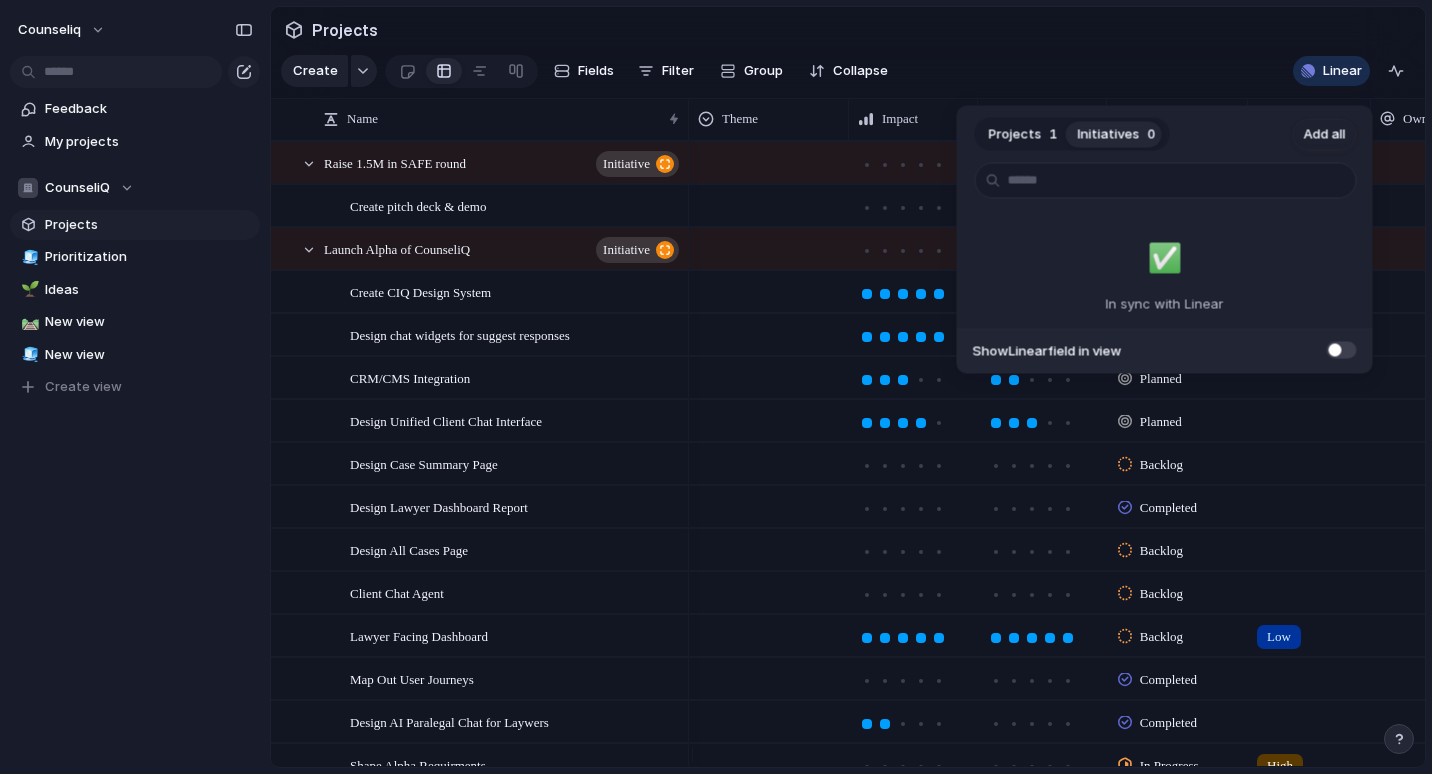 click on "Projects" at bounding box center [1015, 134] 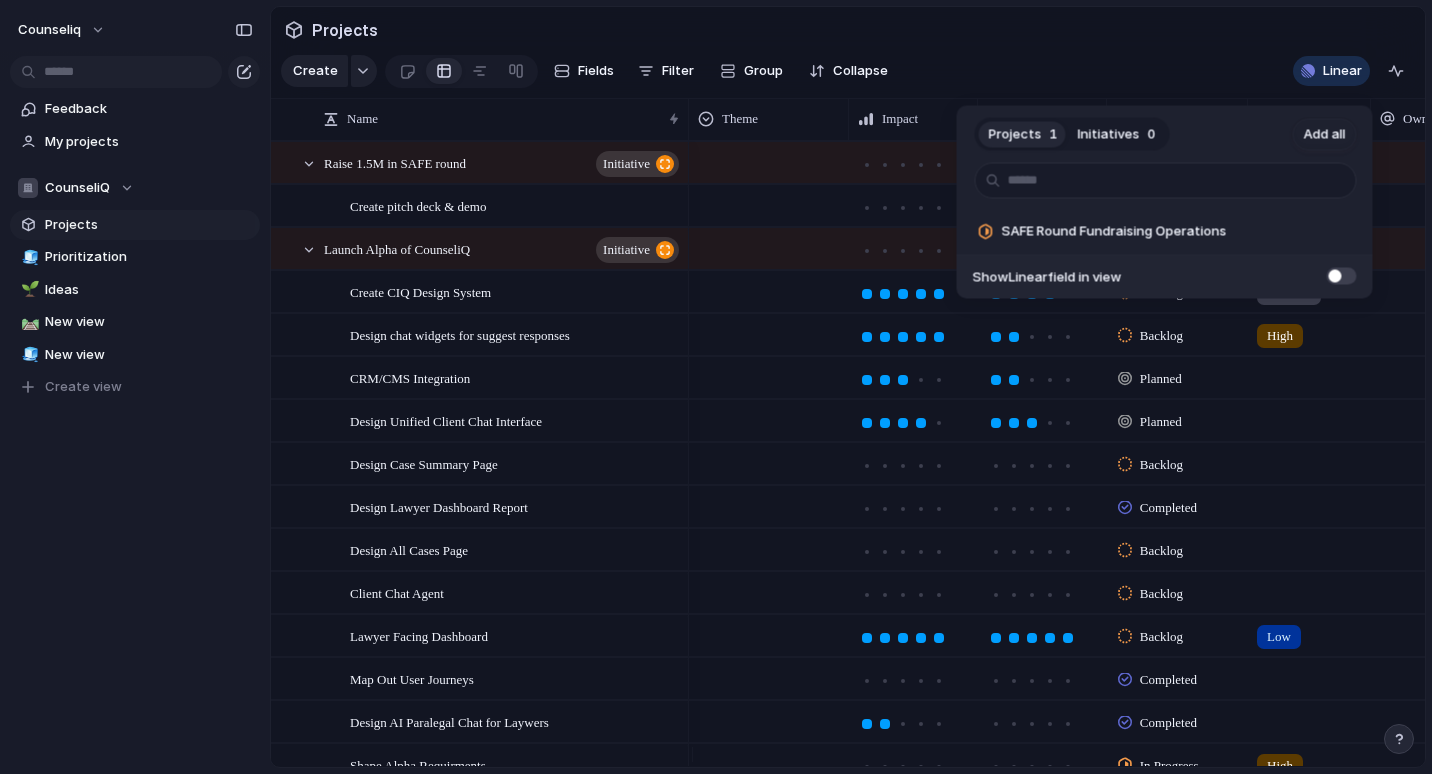 click on "Show  Linear  field in view" at bounding box center (1165, 276) 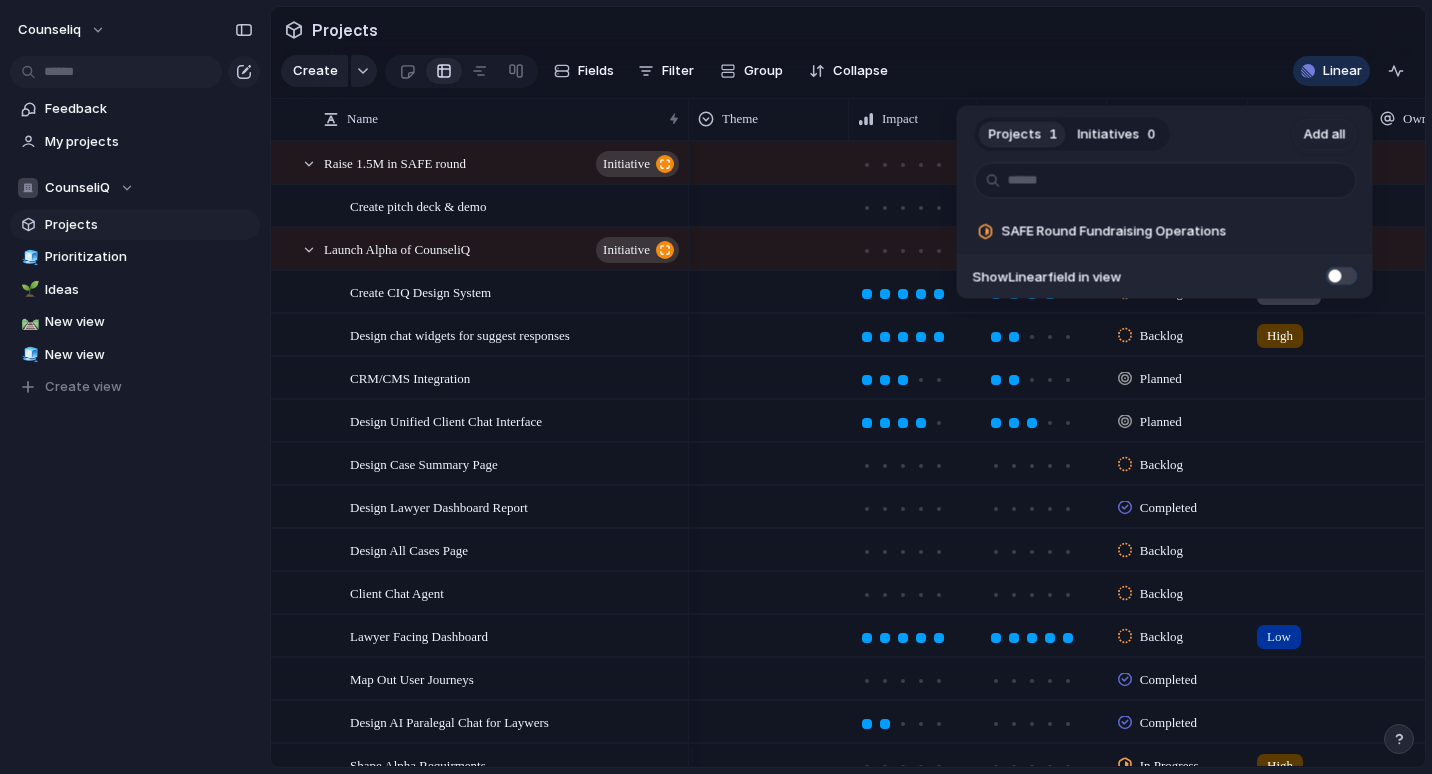 scroll, scrollTop: 0, scrollLeft: 612, axis: horizontal 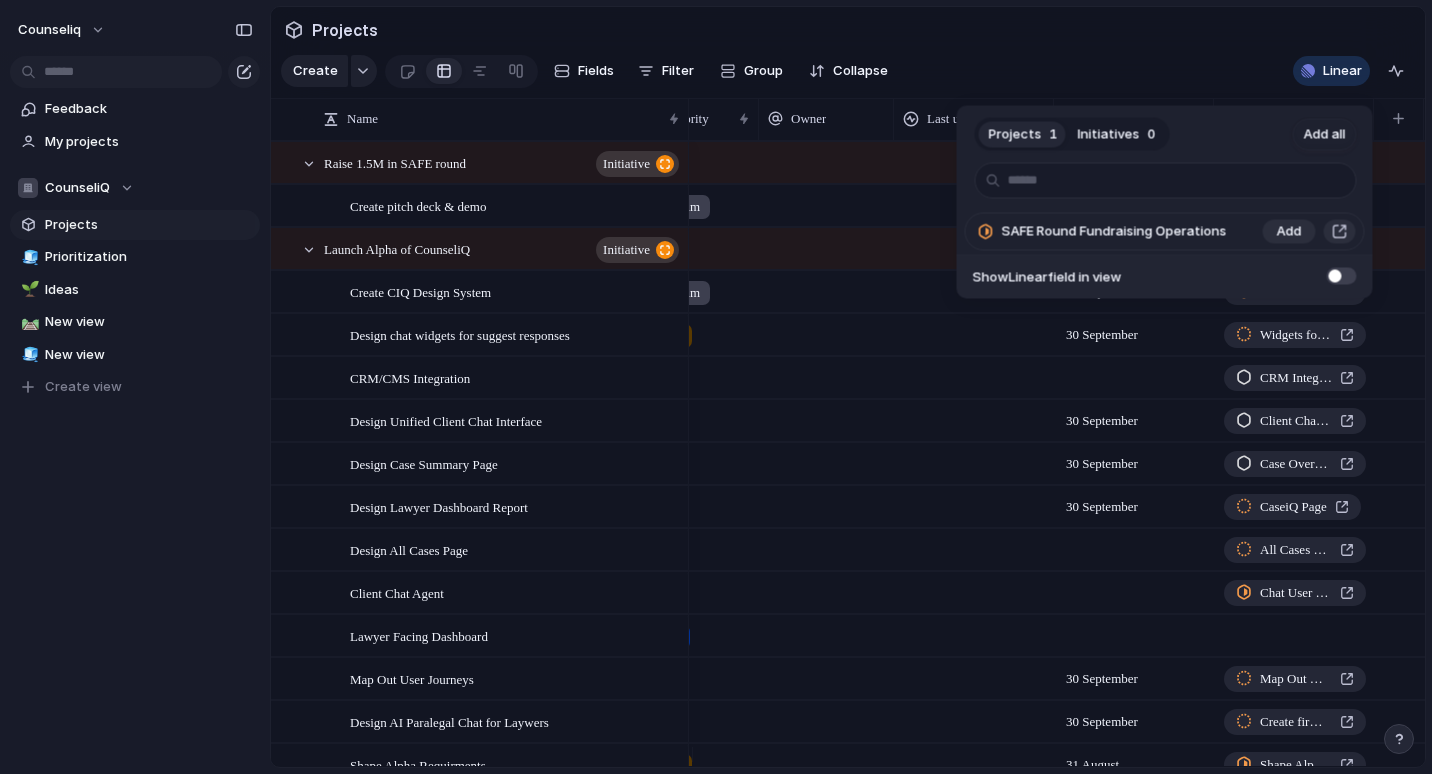 click on "SAFE Round Fundraising Operations Add" at bounding box center (1165, 232) 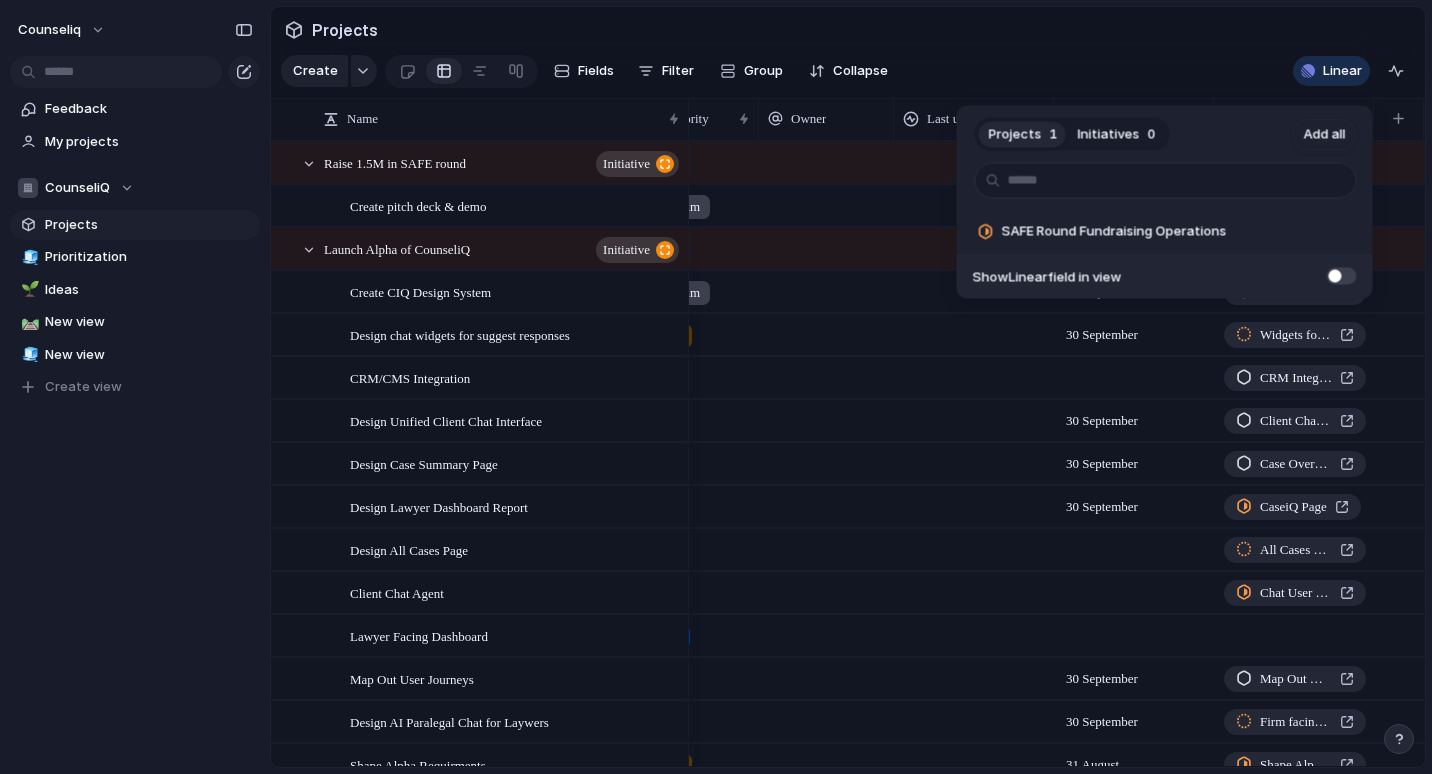 click on "Projects 1 Initiatives 0 Add all SAFE Round Fundraising Operations Add Show  Linear  field in view" at bounding box center [716, 387] 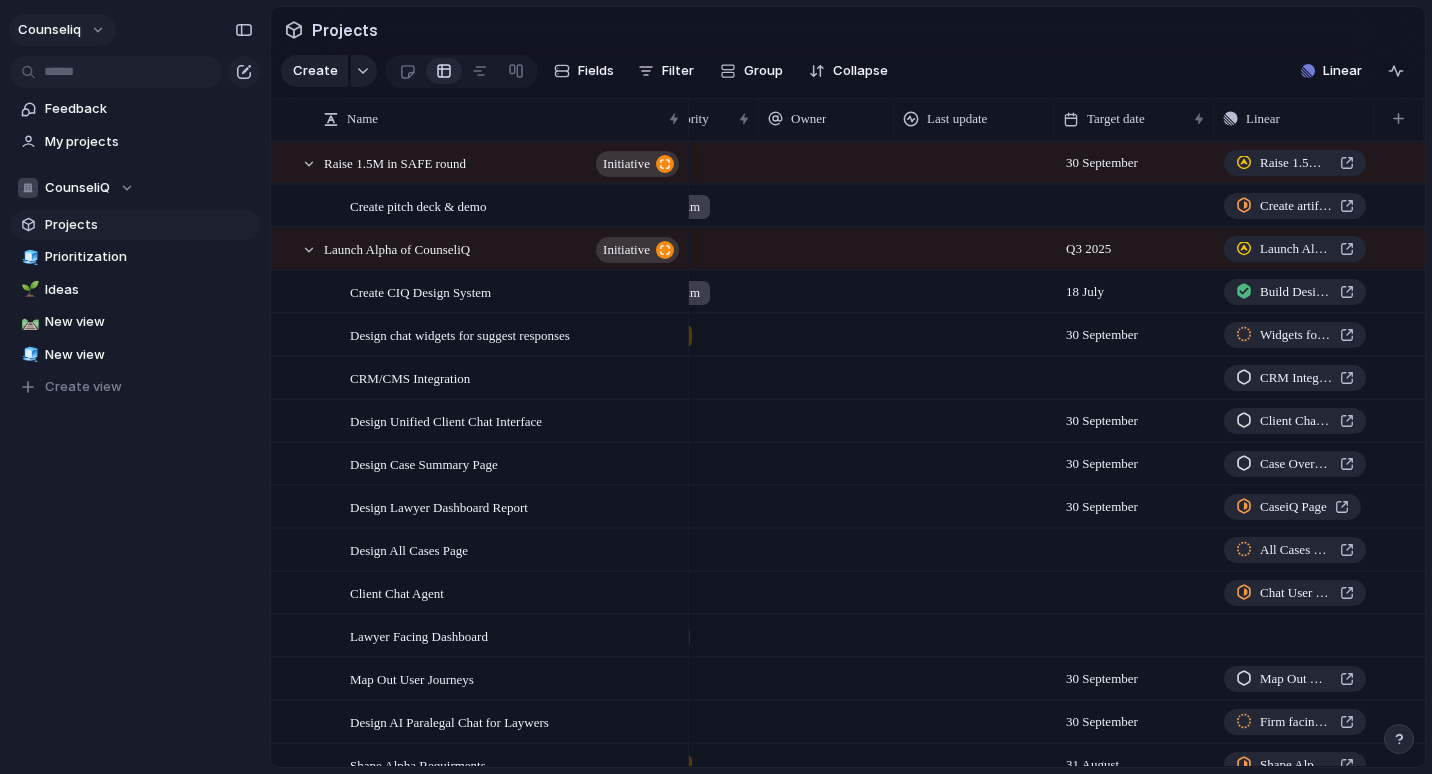 click on "counseliq" at bounding box center (49, 30) 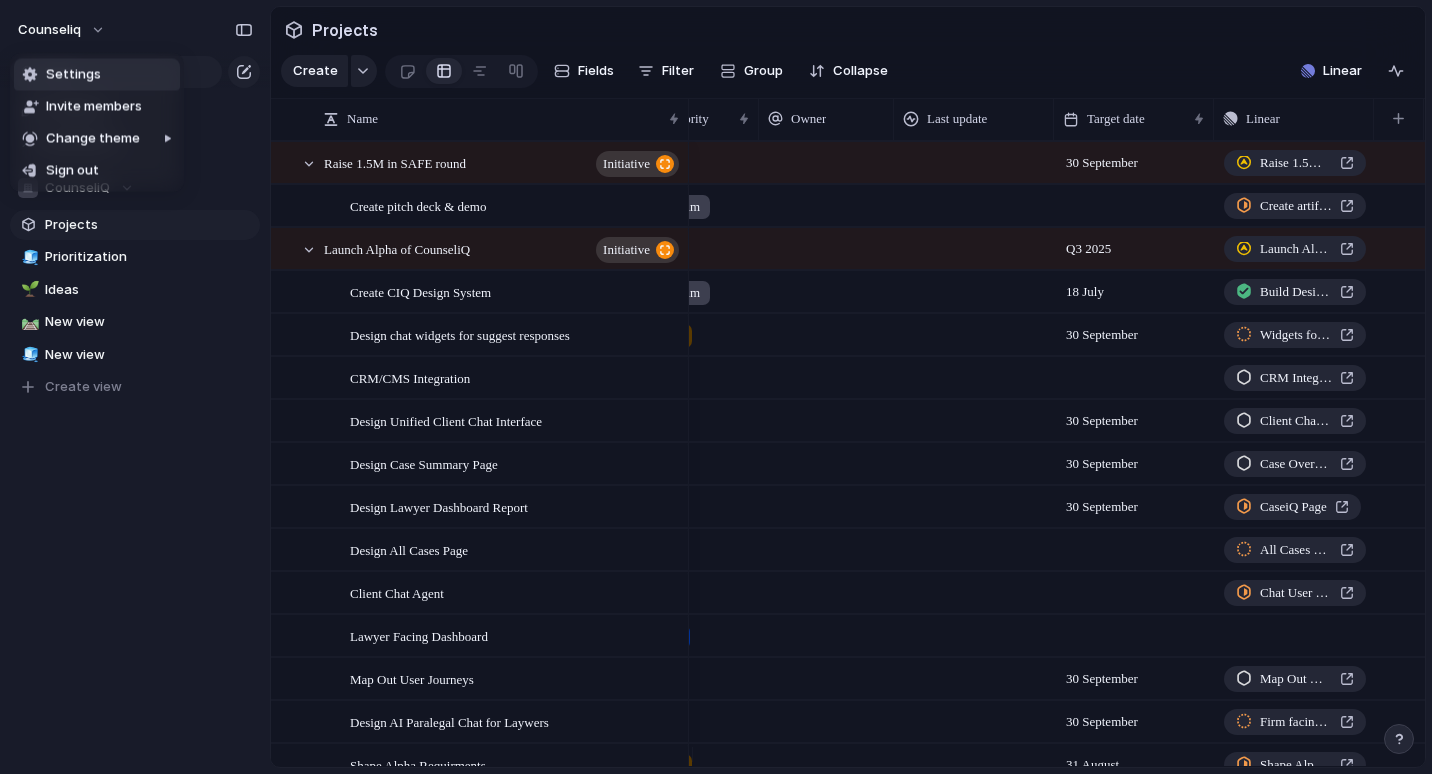 click on "Settings" at bounding box center (73, 75) 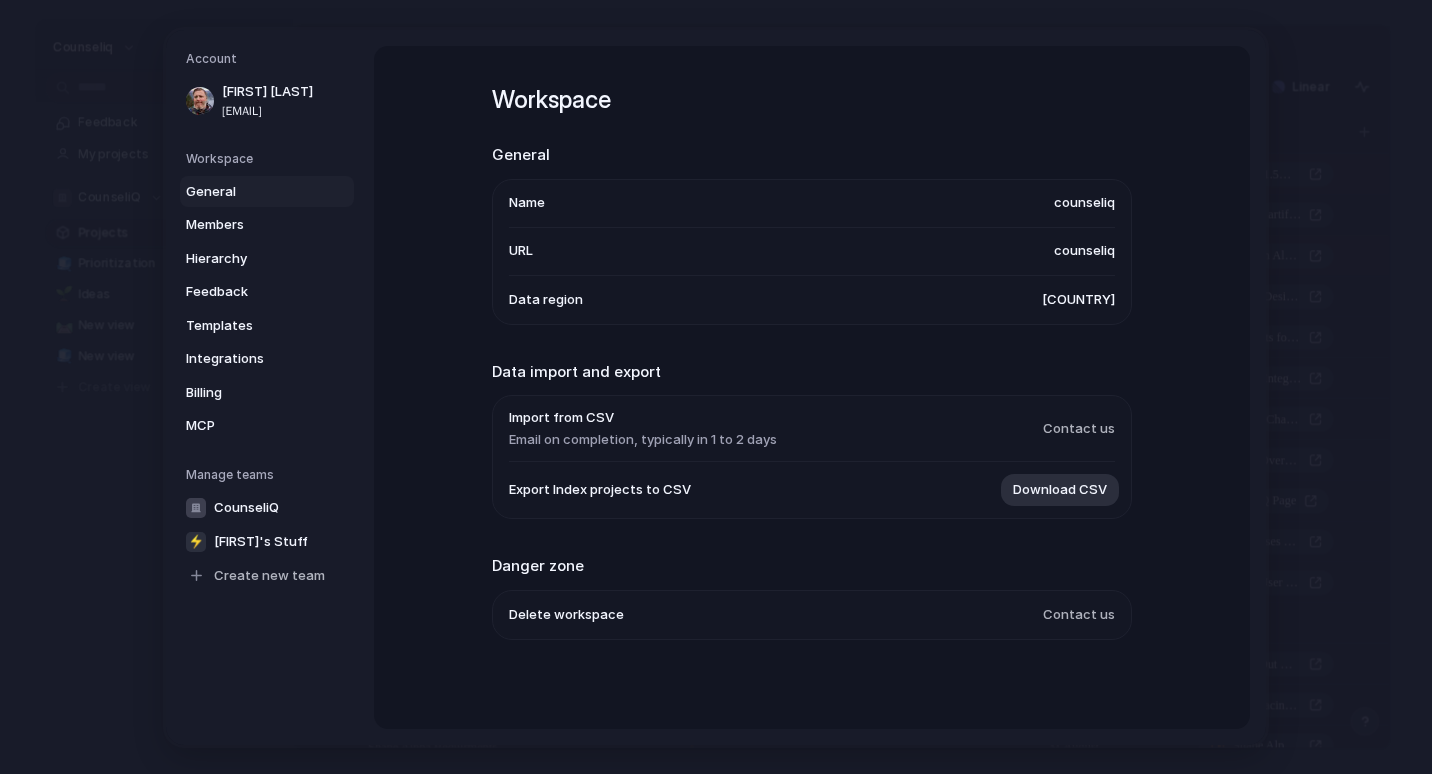 click on "Name counseliq" at bounding box center (812, 203) 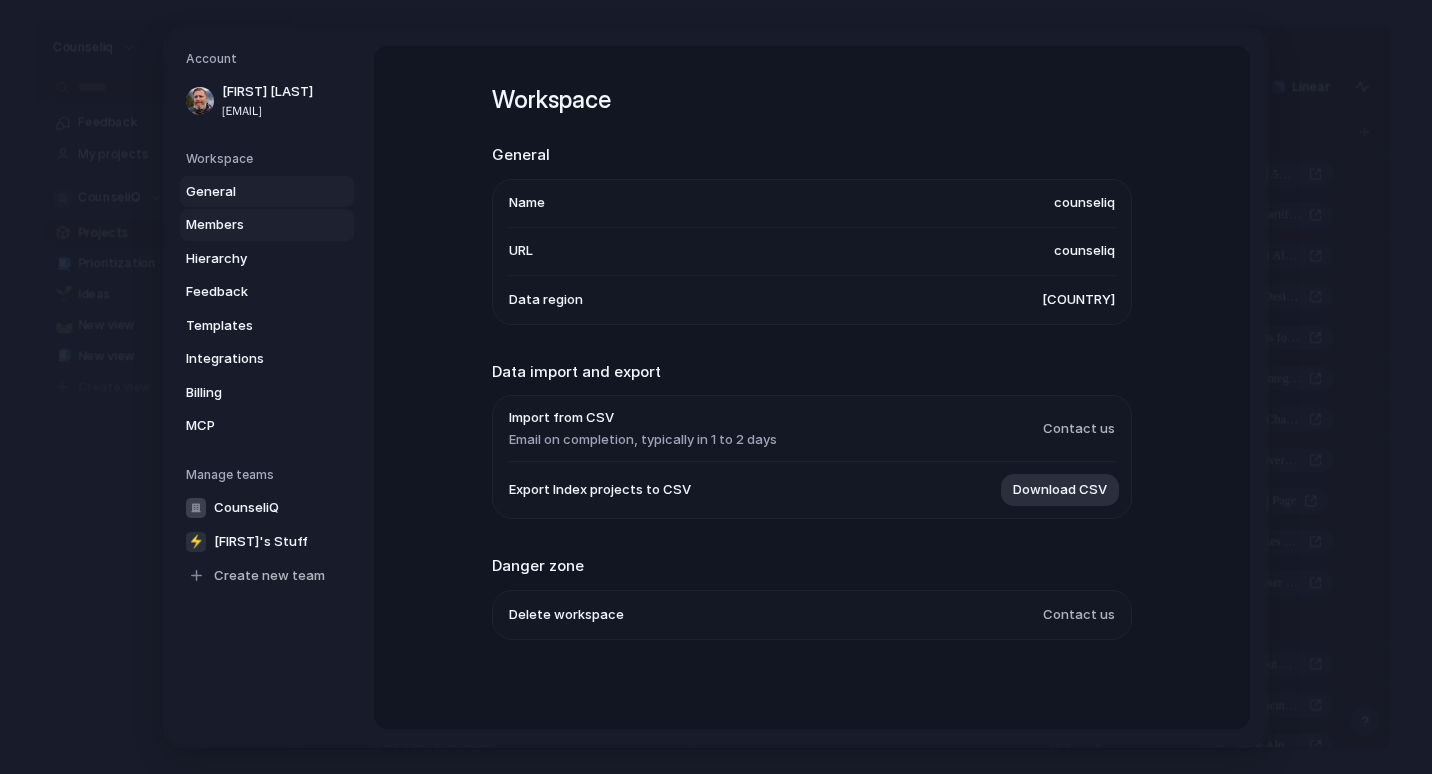 click on "Members" at bounding box center (267, 225) 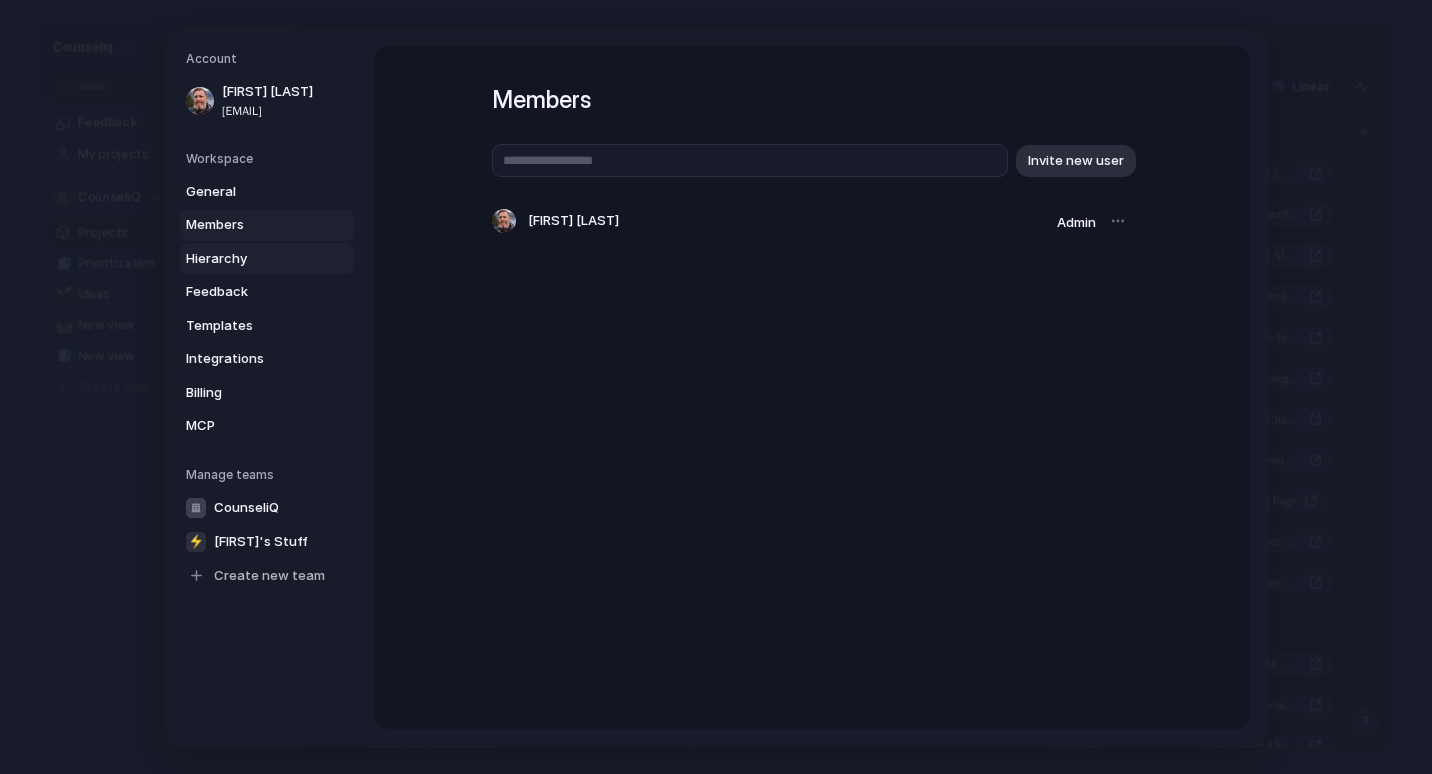 click on "Hierarchy" at bounding box center [250, 258] 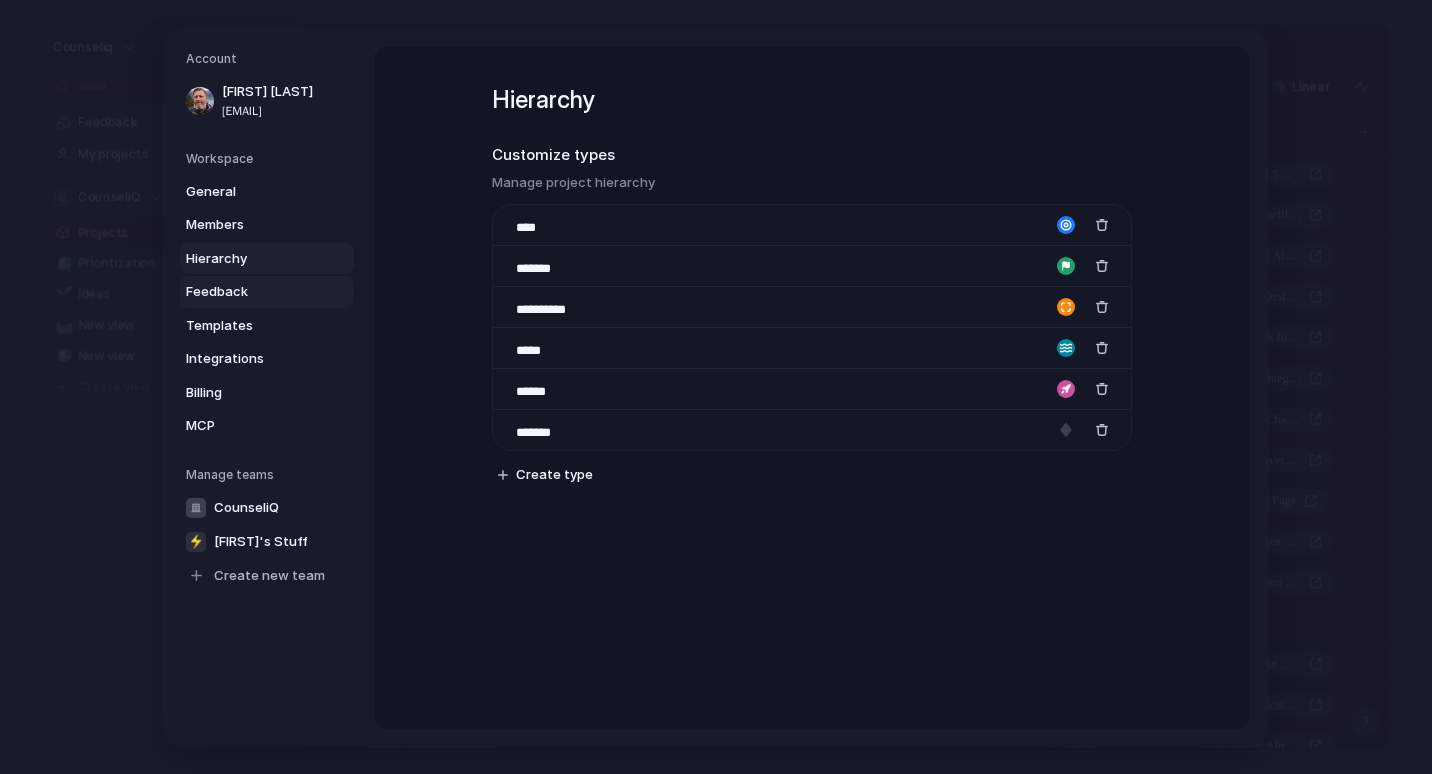 click on "Feedback" at bounding box center (267, 292) 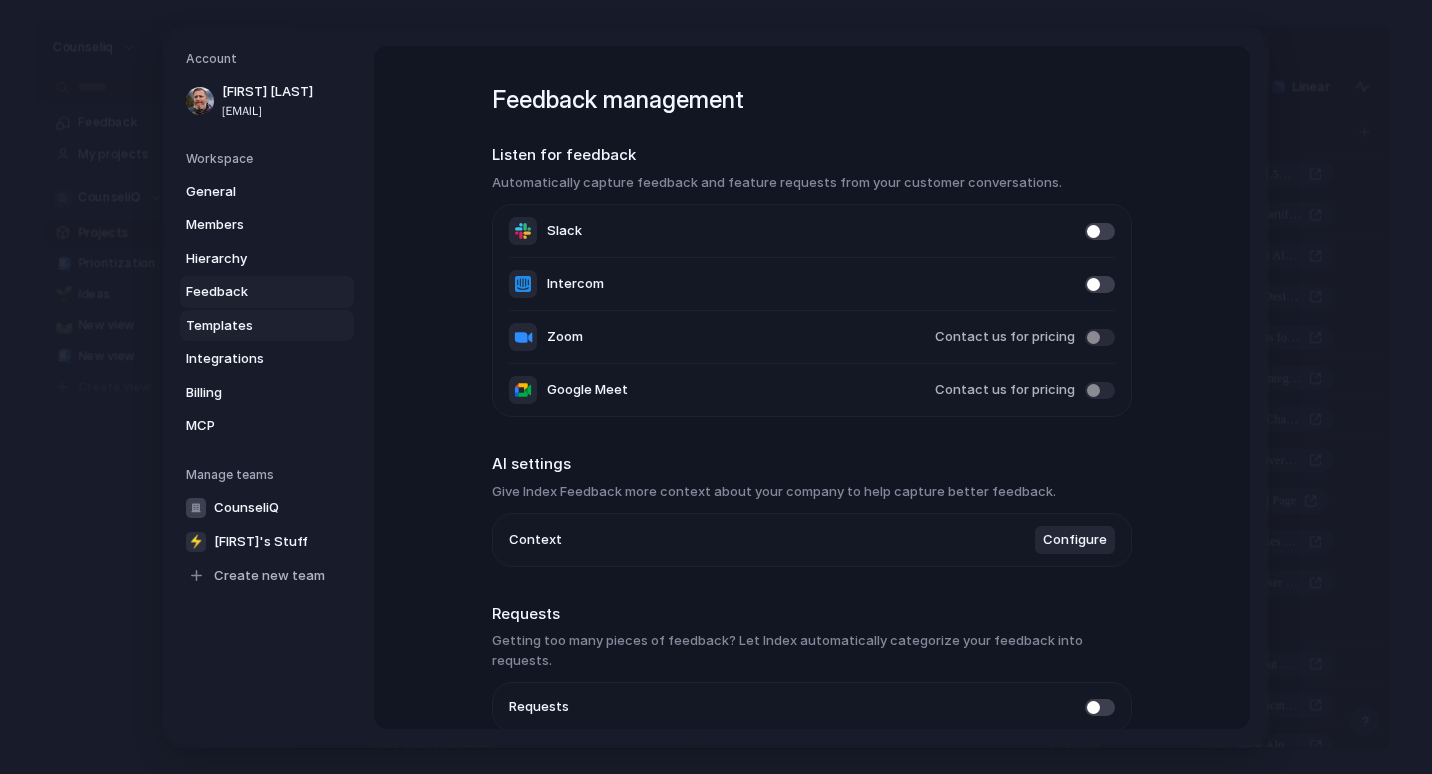 click on "Templates" at bounding box center [267, 325] 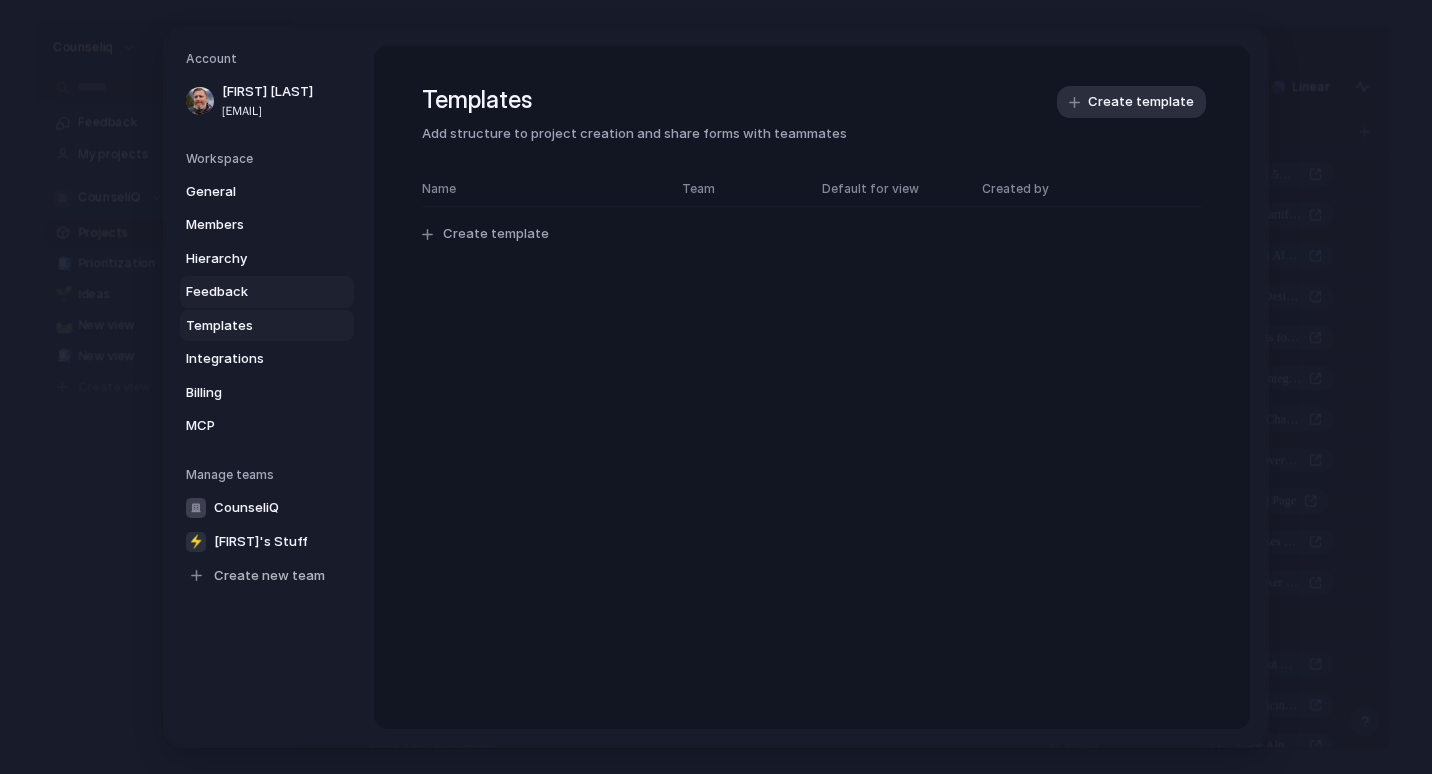 click on "Feedback" at bounding box center (250, 292) 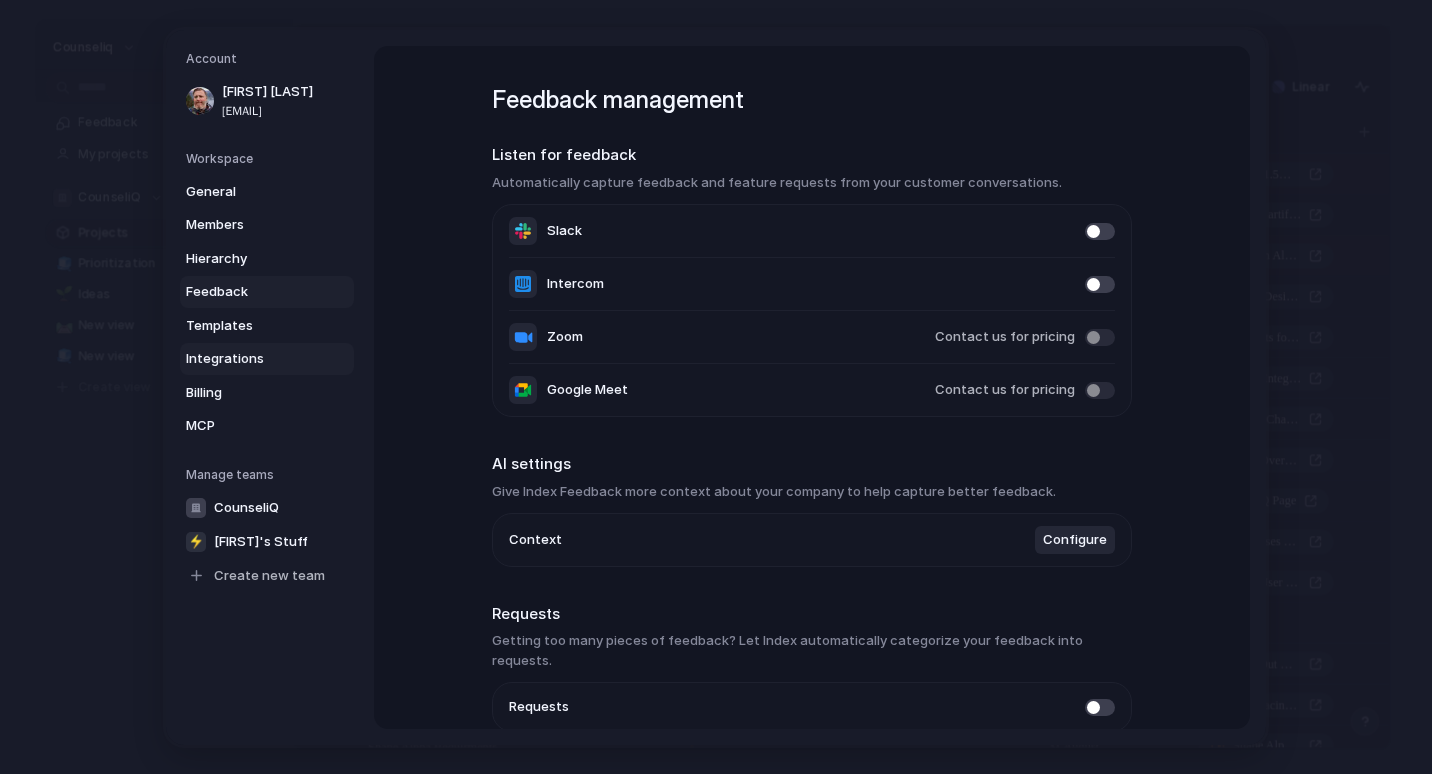 click on "Integrations" at bounding box center (250, 359) 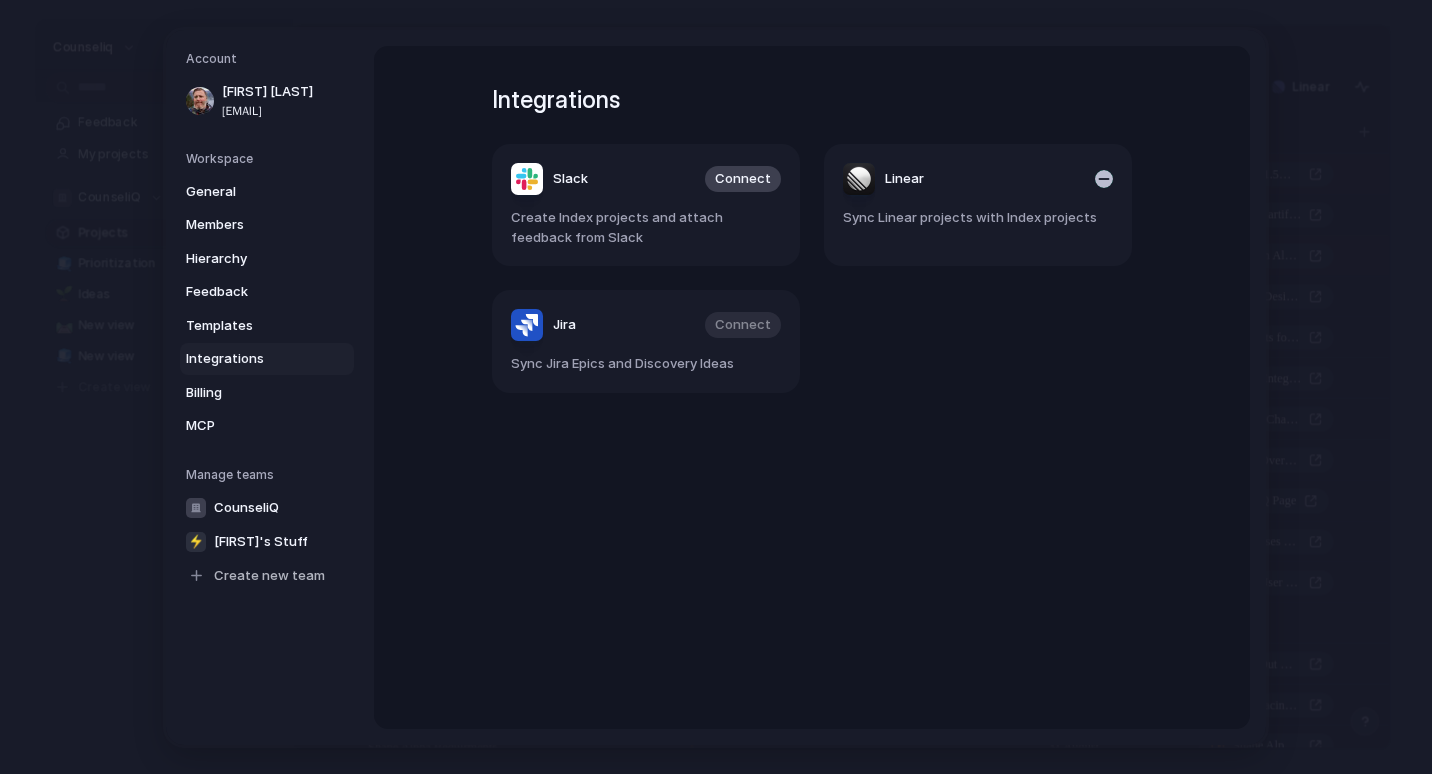 click on "Linear" at bounding box center (978, 179) 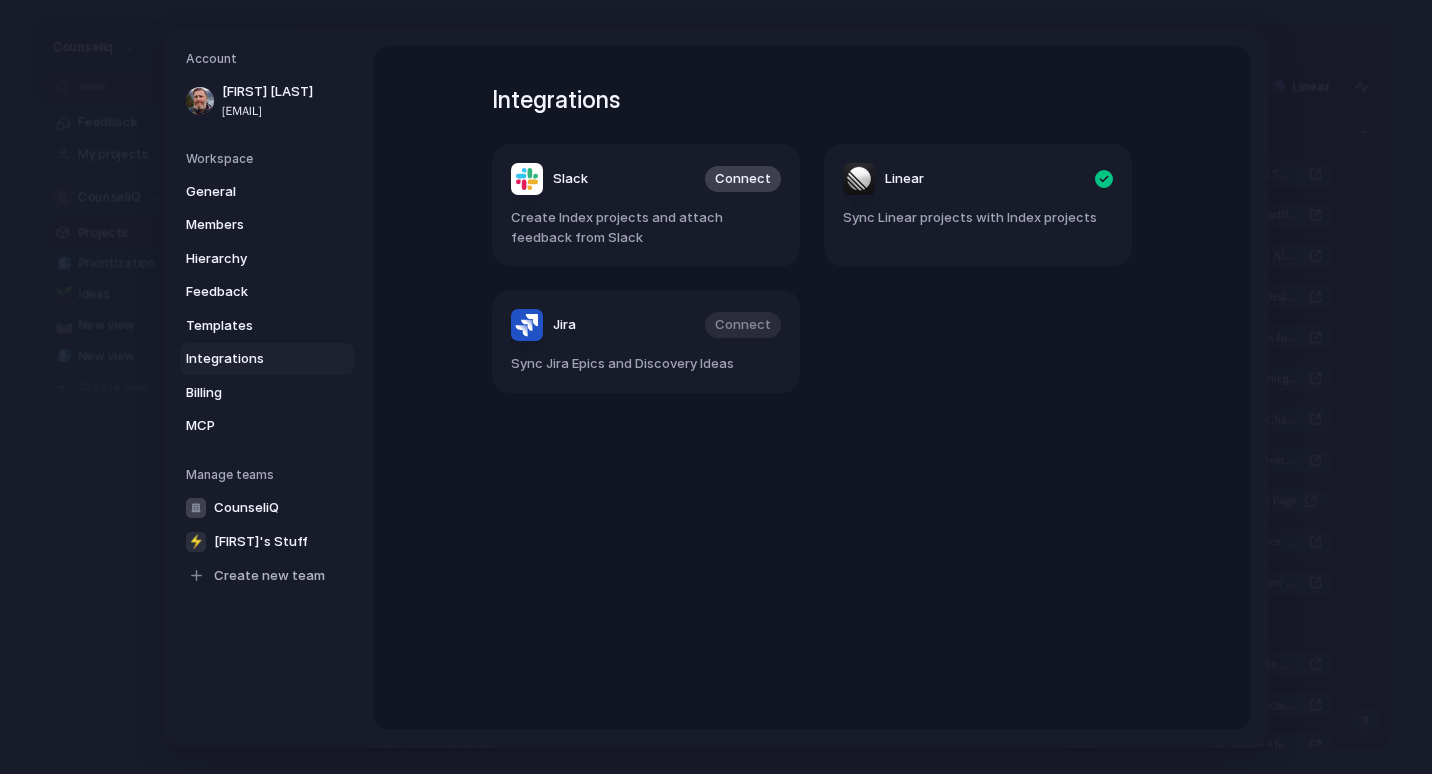 click on "Jira Connect Sync Jira Epics and Discovery Ideas" at bounding box center (646, 341) 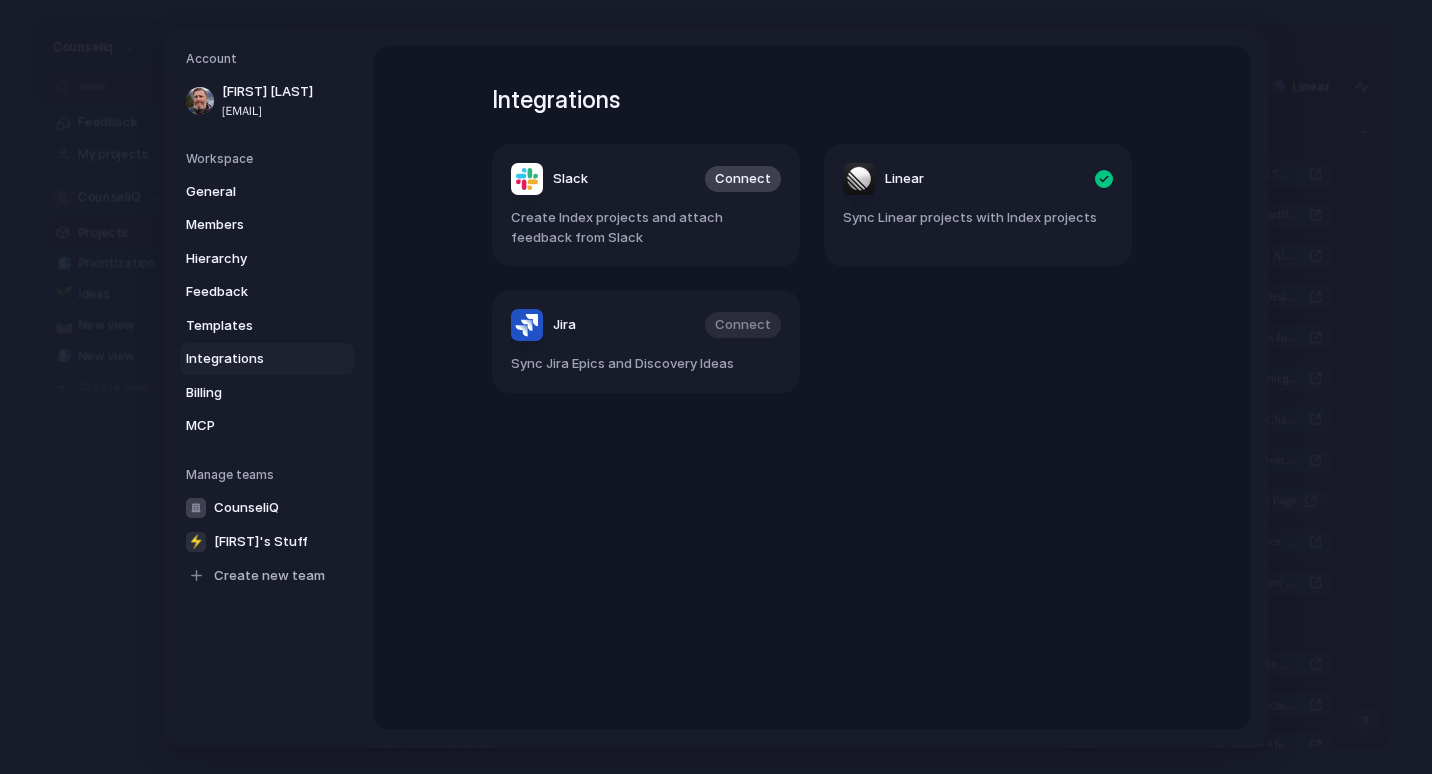 click on "Create Index projects and attach feedback from Slack" at bounding box center (646, 227) 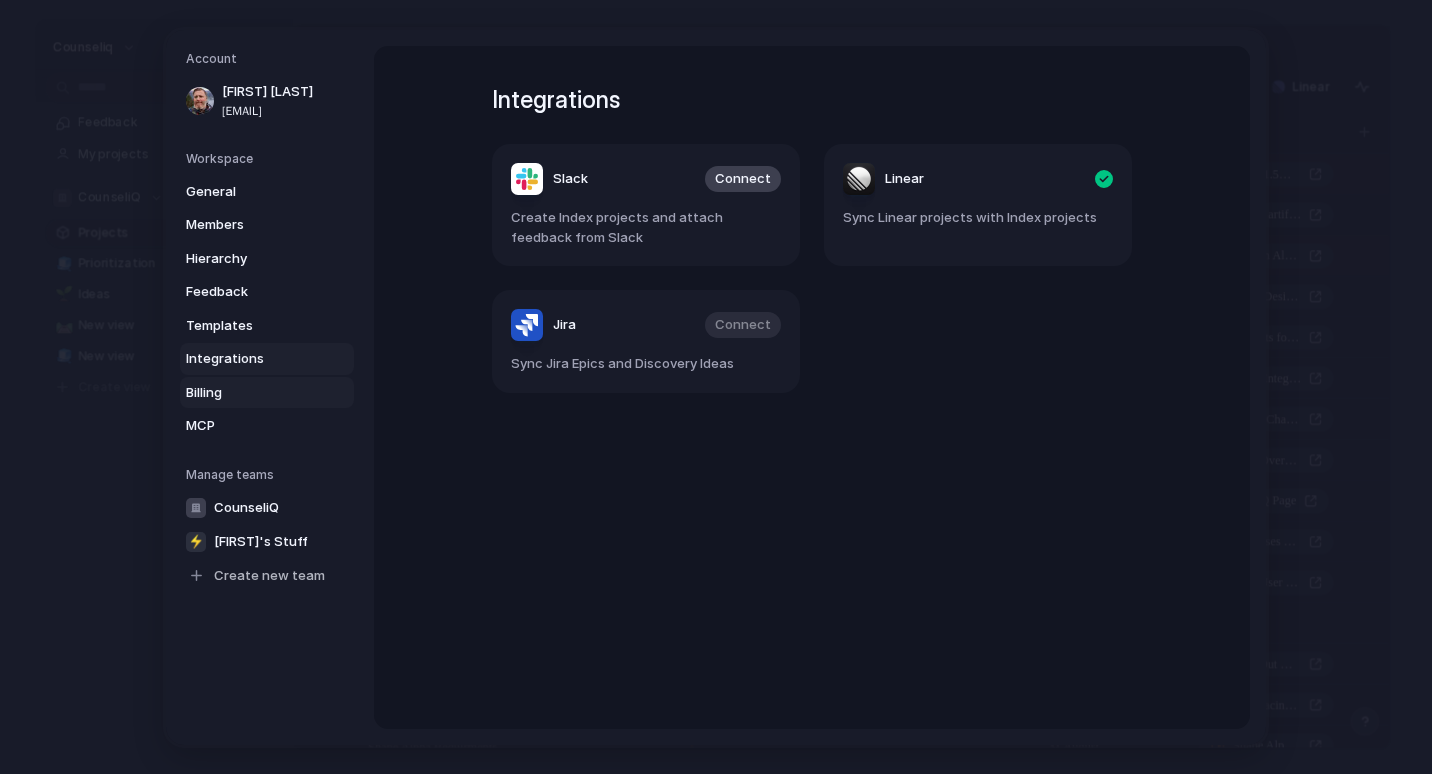 click on "Billing" at bounding box center [250, 392] 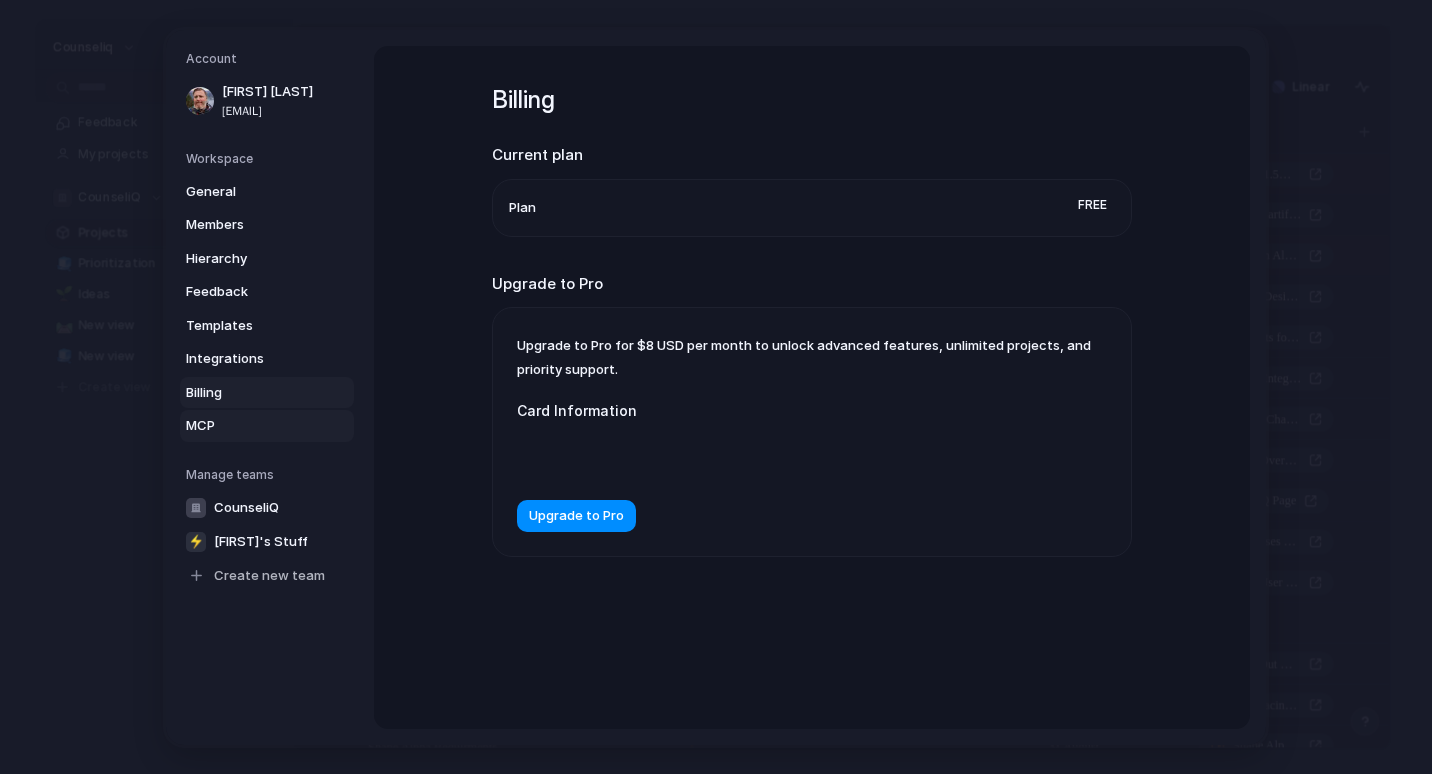 click on "MCP" at bounding box center [250, 426] 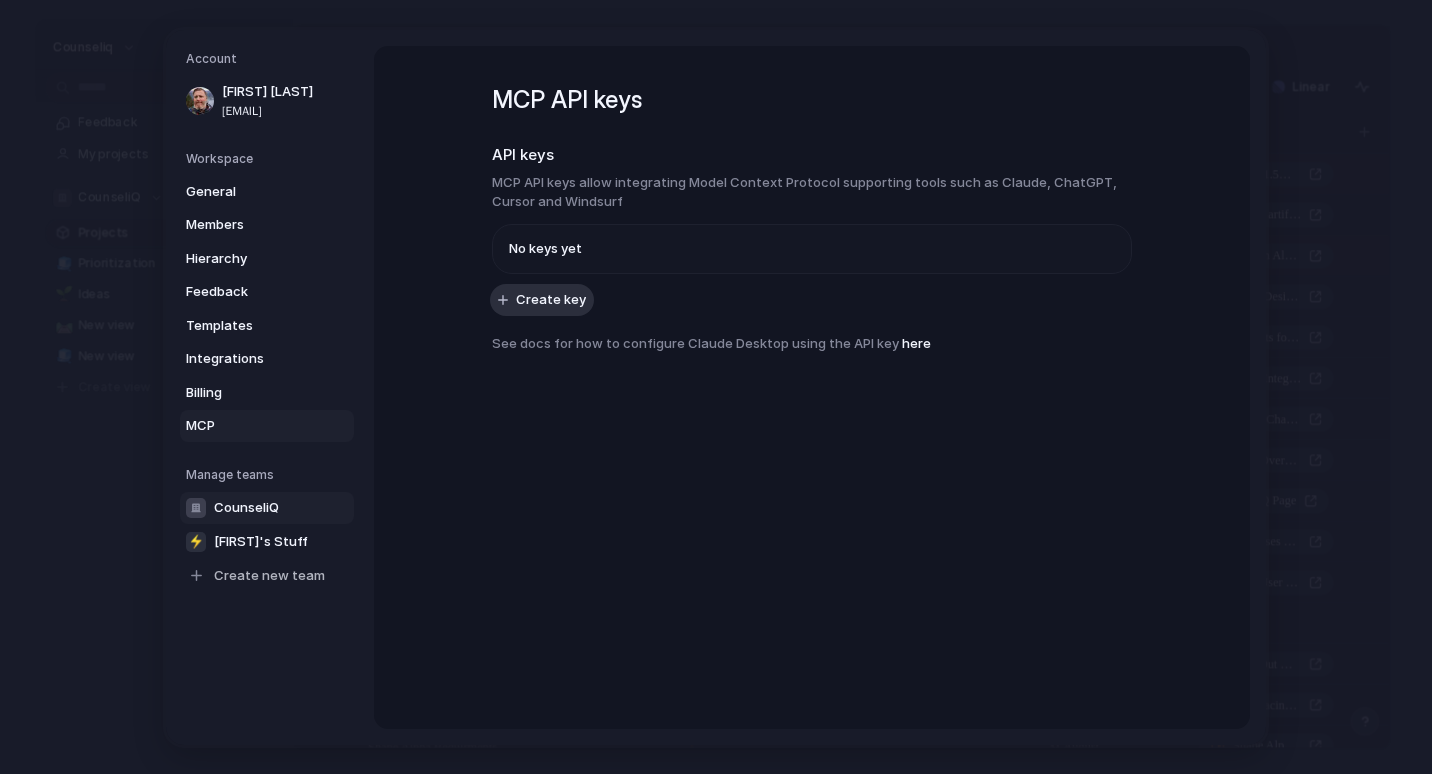 click on "CounseliQ" at bounding box center (267, 507) 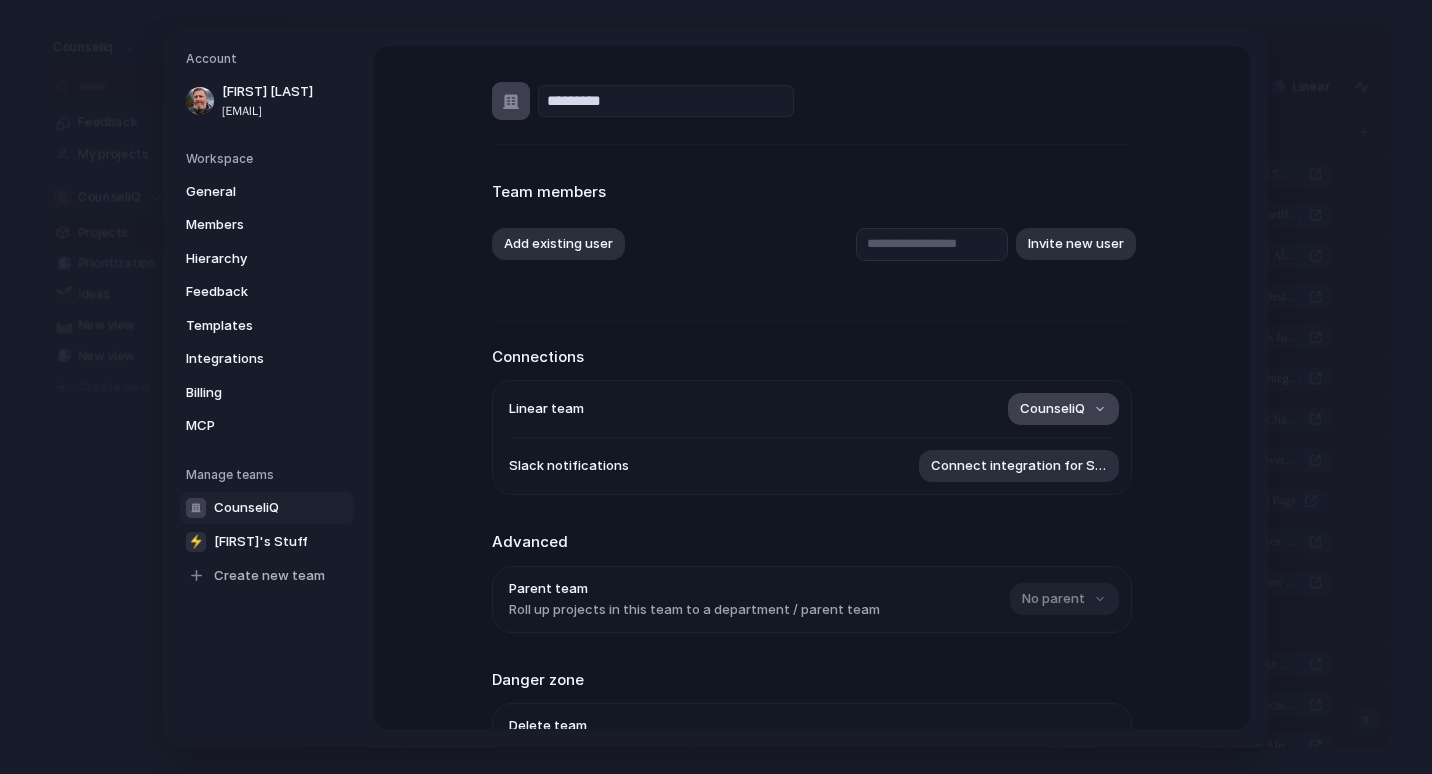 click on "CounseliQ" at bounding box center (1063, 409) 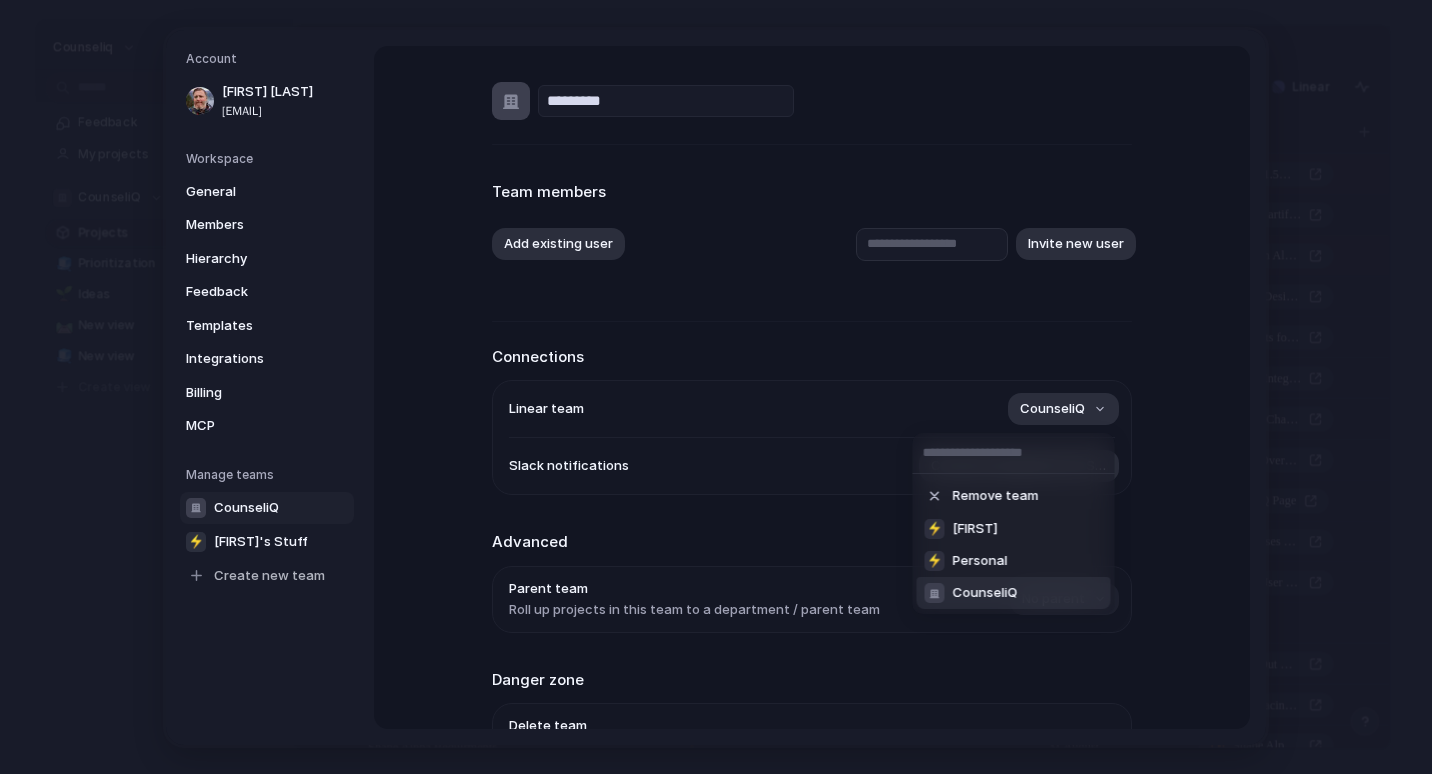 click on "CounseliQ" at bounding box center [1014, 593] 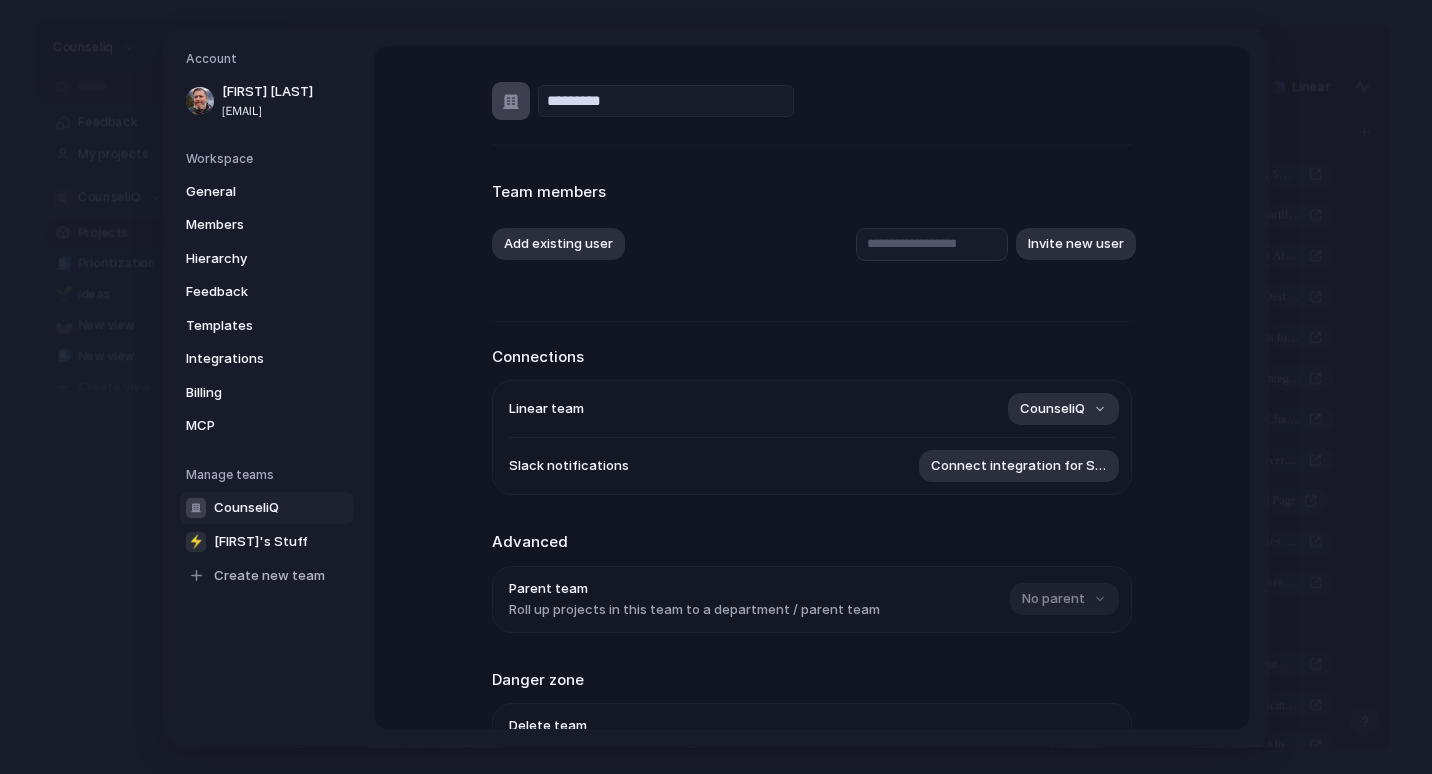click on "********* Team members Add existing user Invite new user Connections Linear team CounseliQ Slack notifications Connect integration for Slack Advanced Parent team Roll up projects in this team to a department / parent team No parent Danger zone Delete team Note that your Linear team will not be deleted Delete" at bounding box center (812, 387) 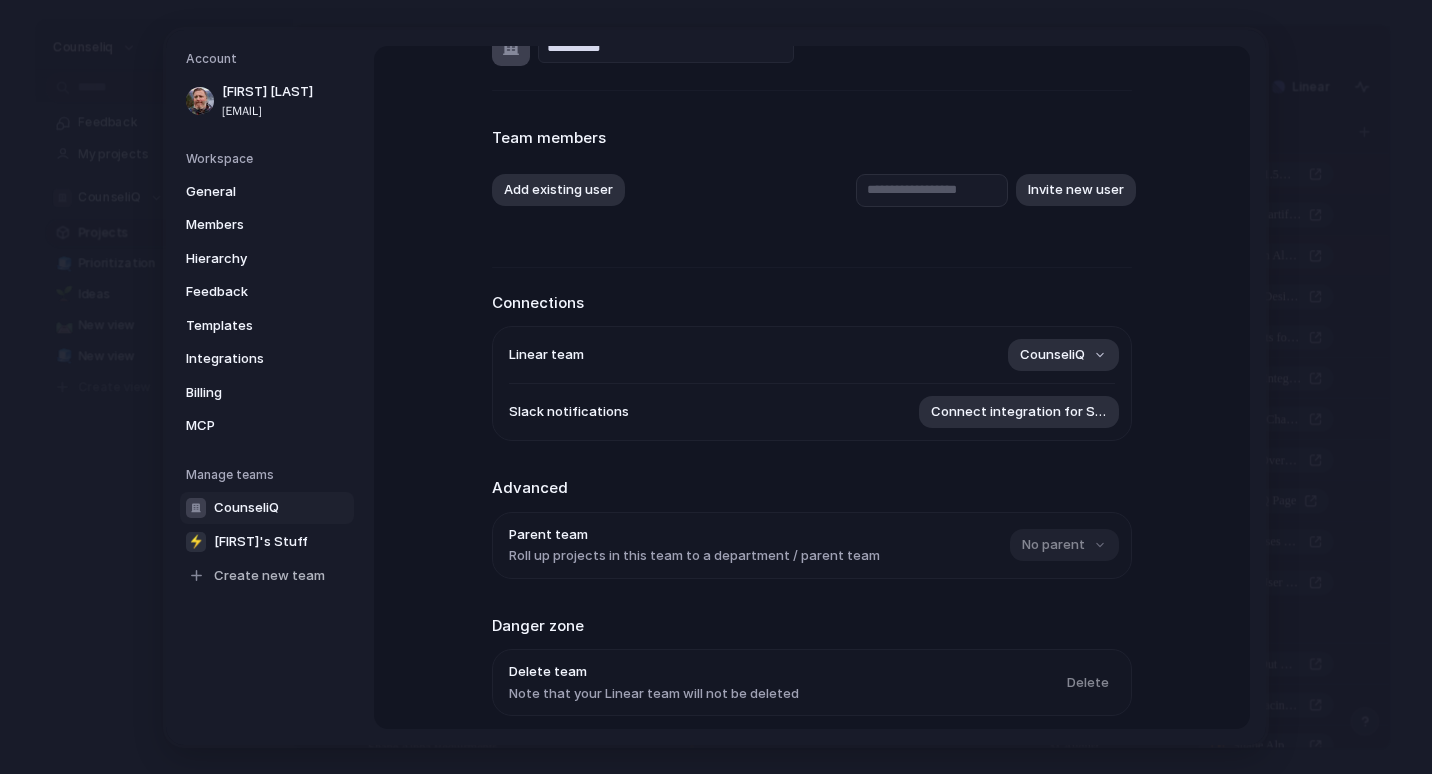 scroll, scrollTop: 134, scrollLeft: 0, axis: vertical 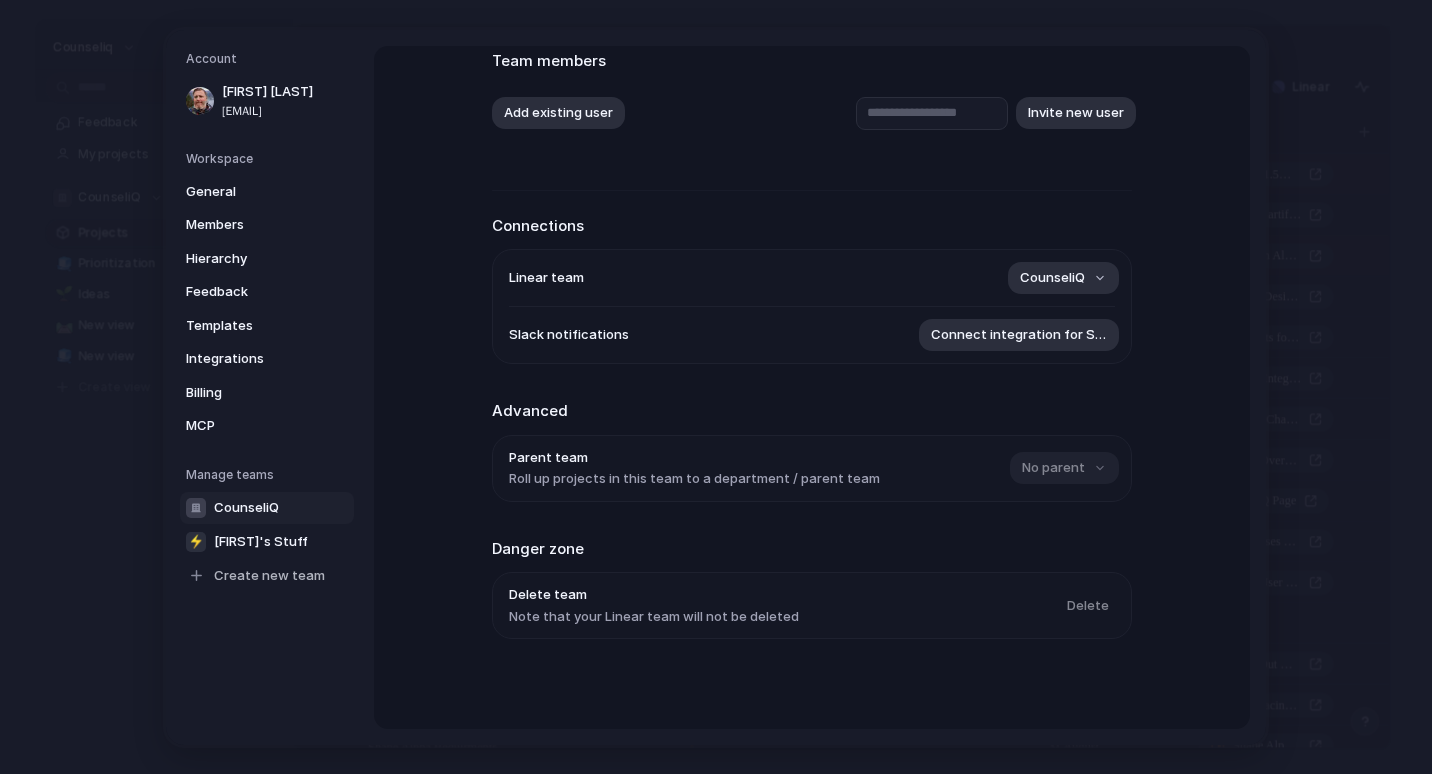 click on "No parent" at bounding box center (1062, 468) 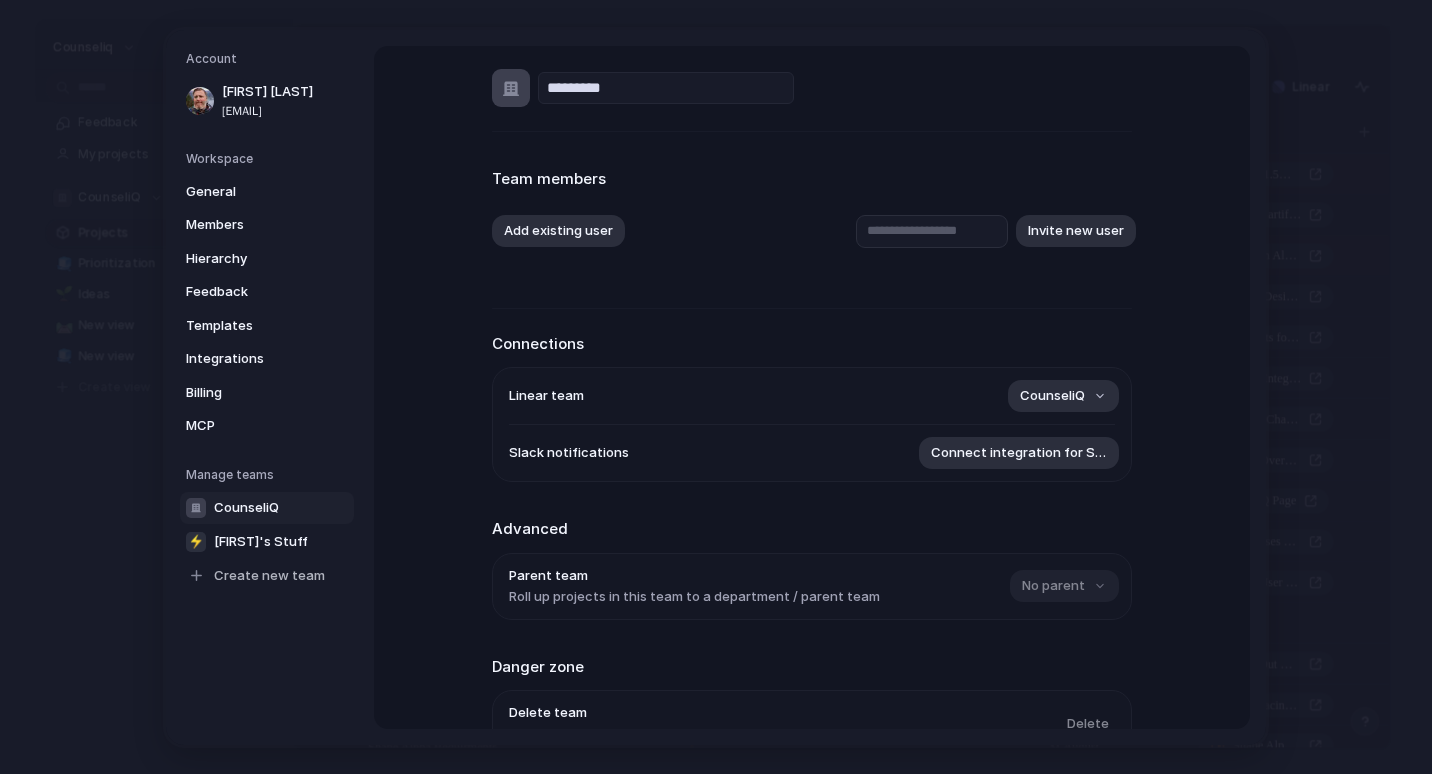 scroll, scrollTop: 0, scrollLeft: 0, axis: both 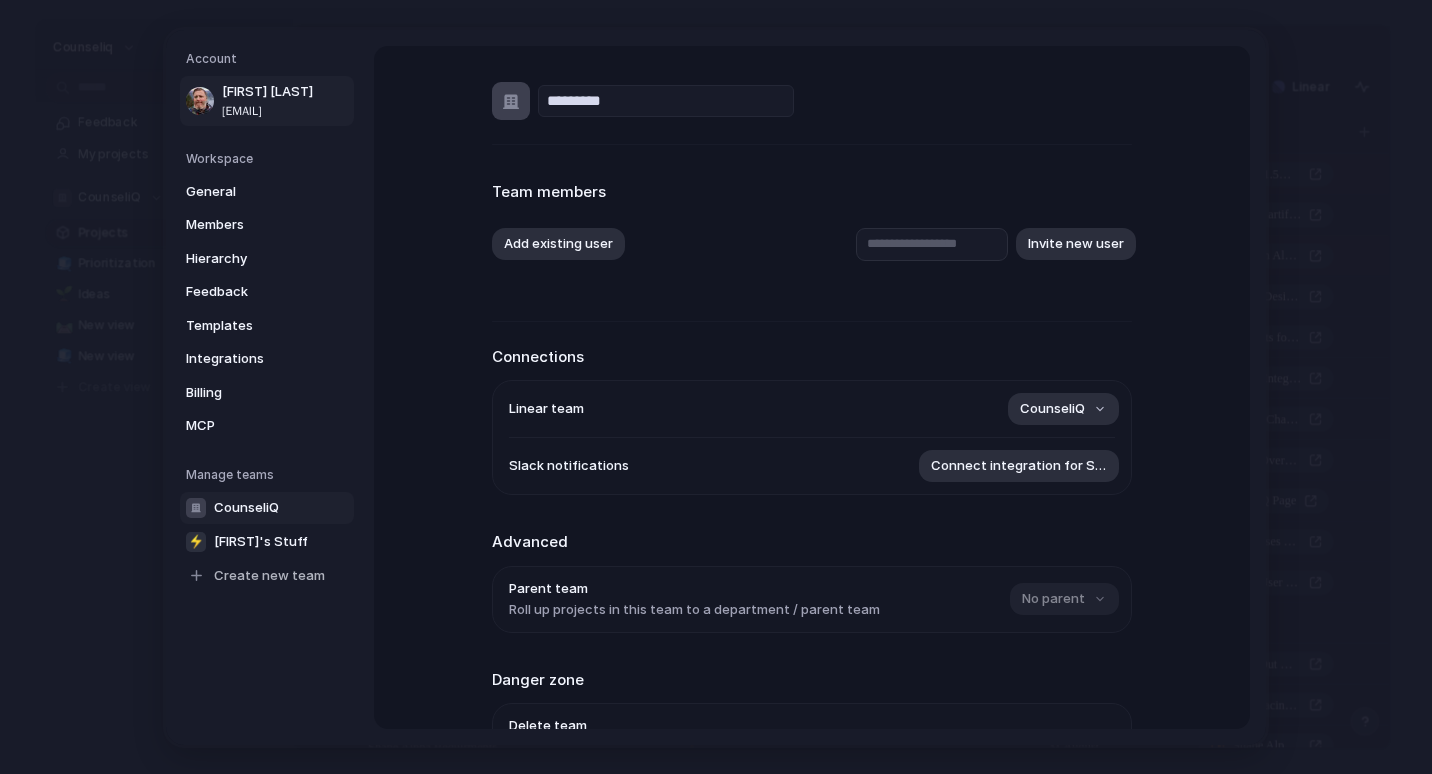 click on "[FIRST] [LAST]" at bounding box center (286, 92) 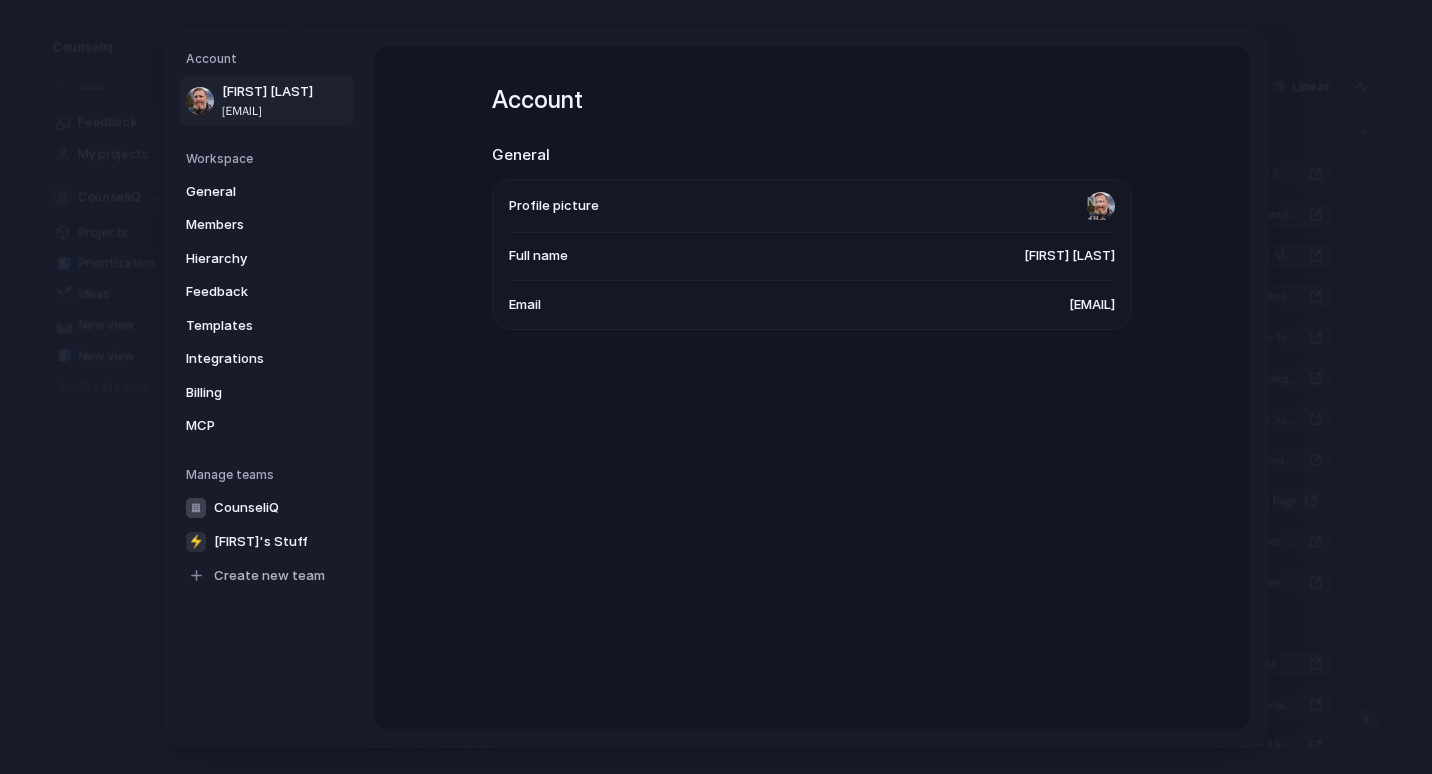 click on "Account General Profile picture Full name [FIRST] [LAST] Email [EMAIL]" at bounding box center (812, 387) 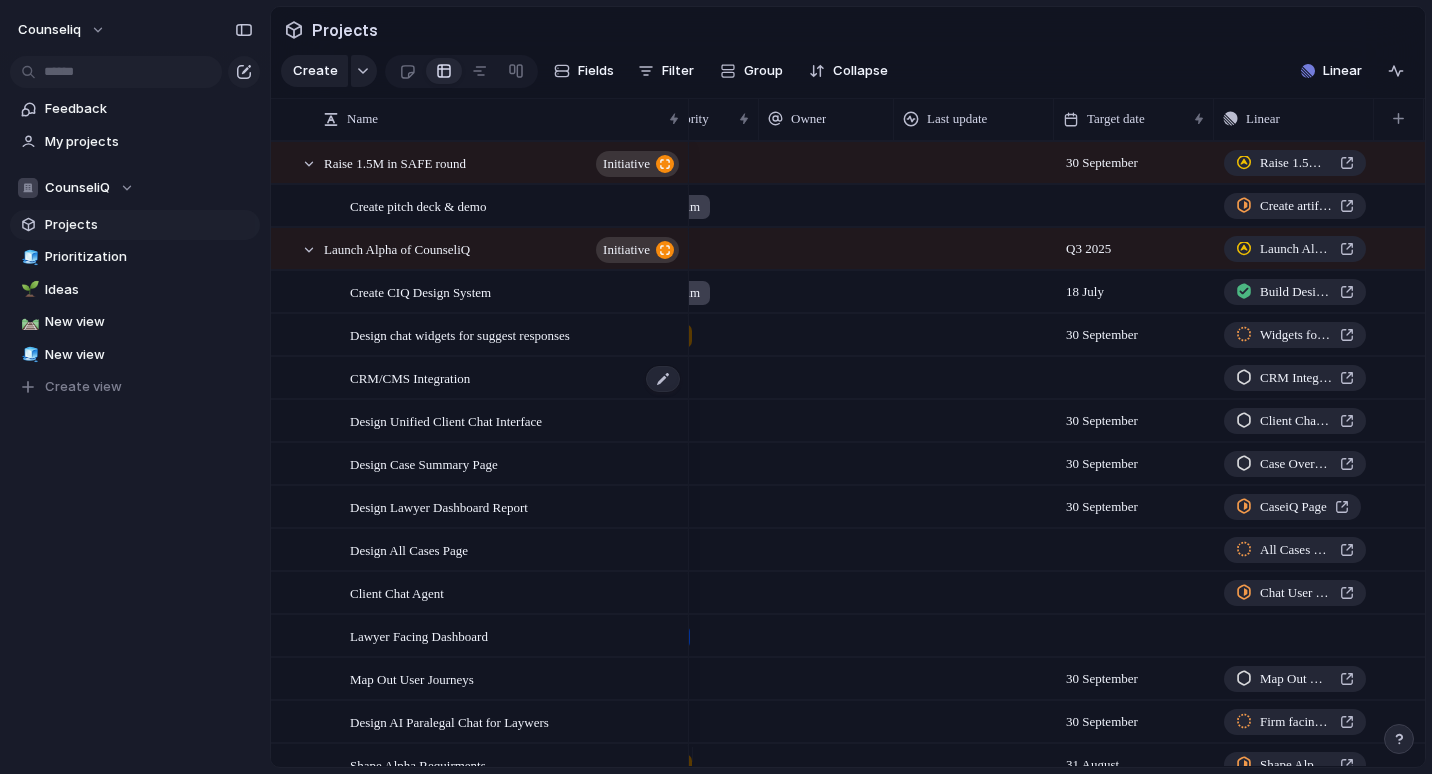 click on "CRM/CMS Integration" at bounding box center [516, 378] 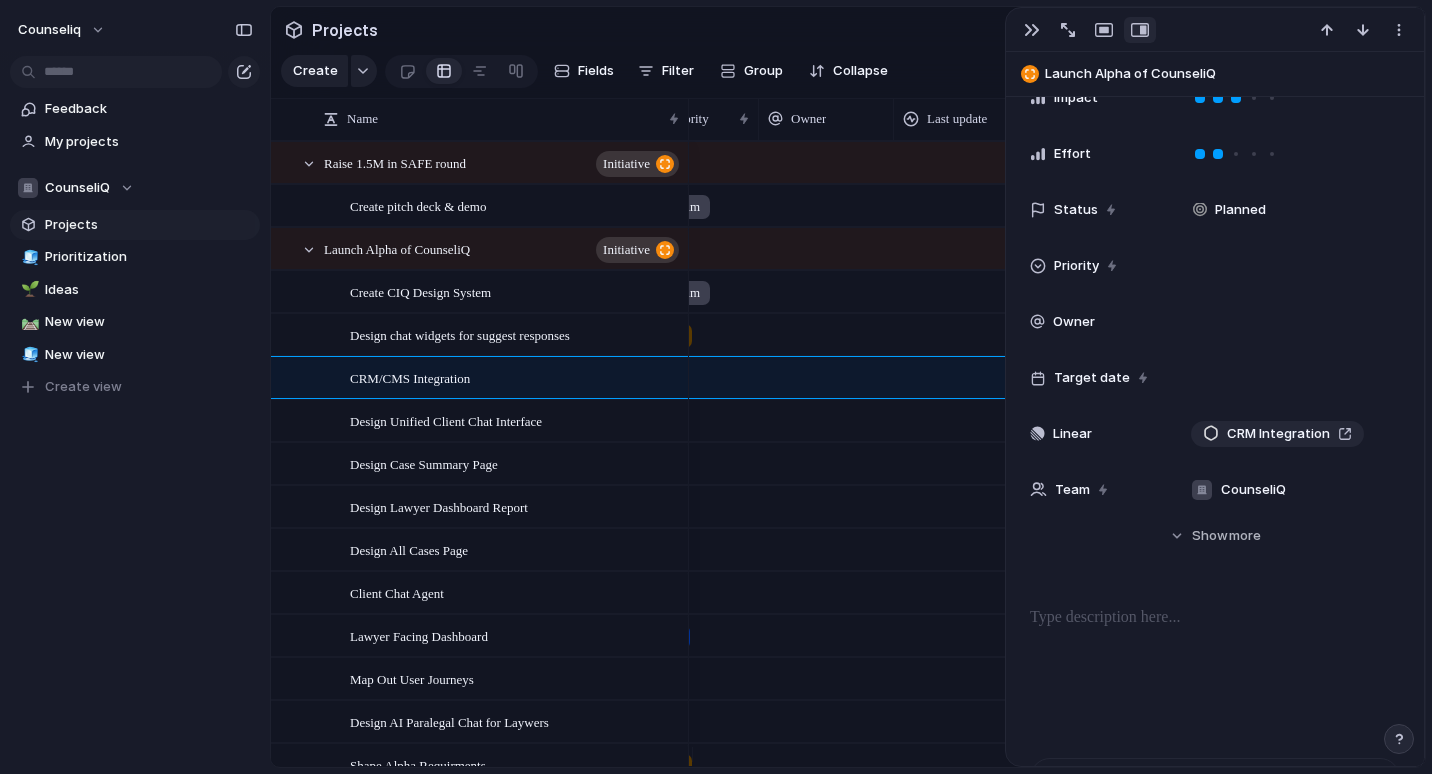 scroll, scrollTop: 199, scrollLeft: 0, axis: vertical 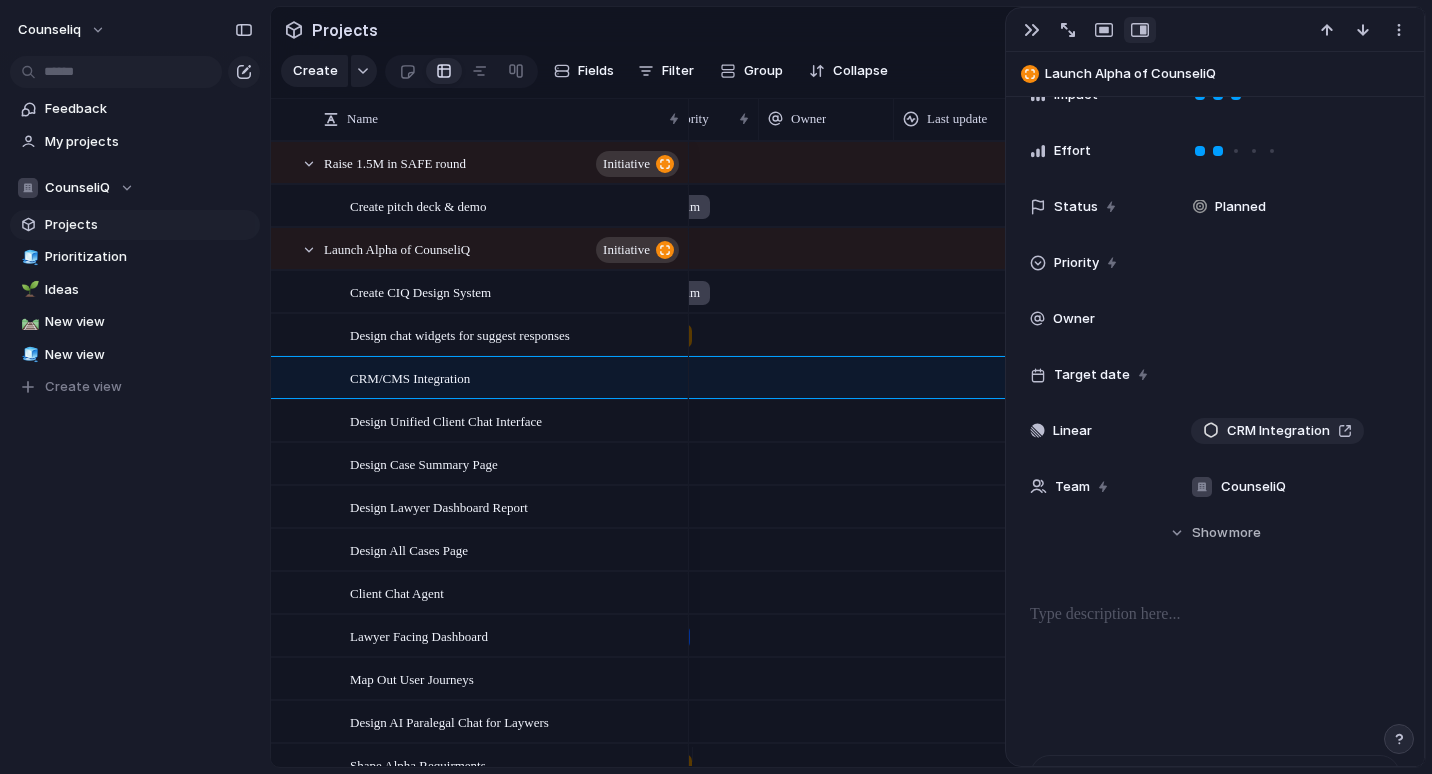 click at bounding box center (1215, 667) 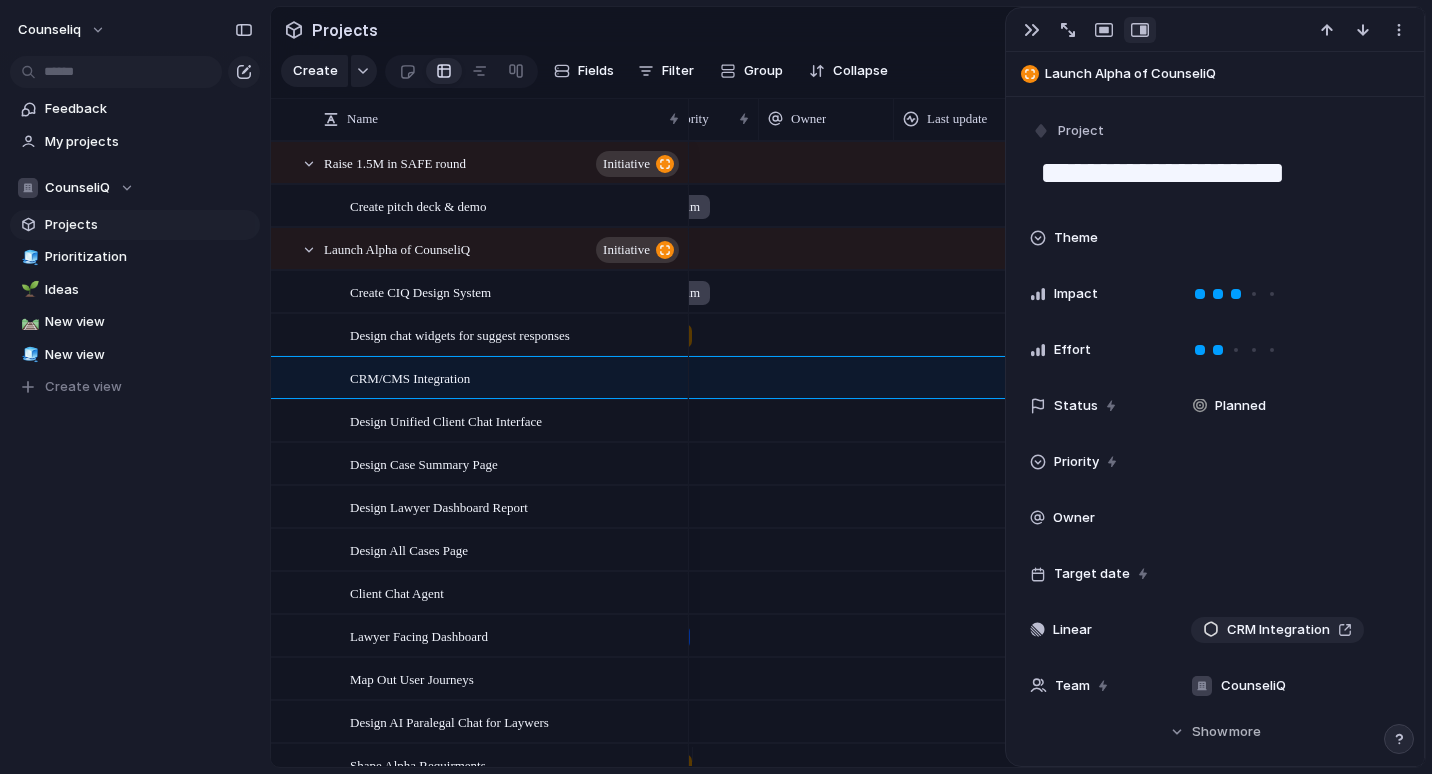 scroll, scrollTop: 0, scrollLeft: 0, axis: both 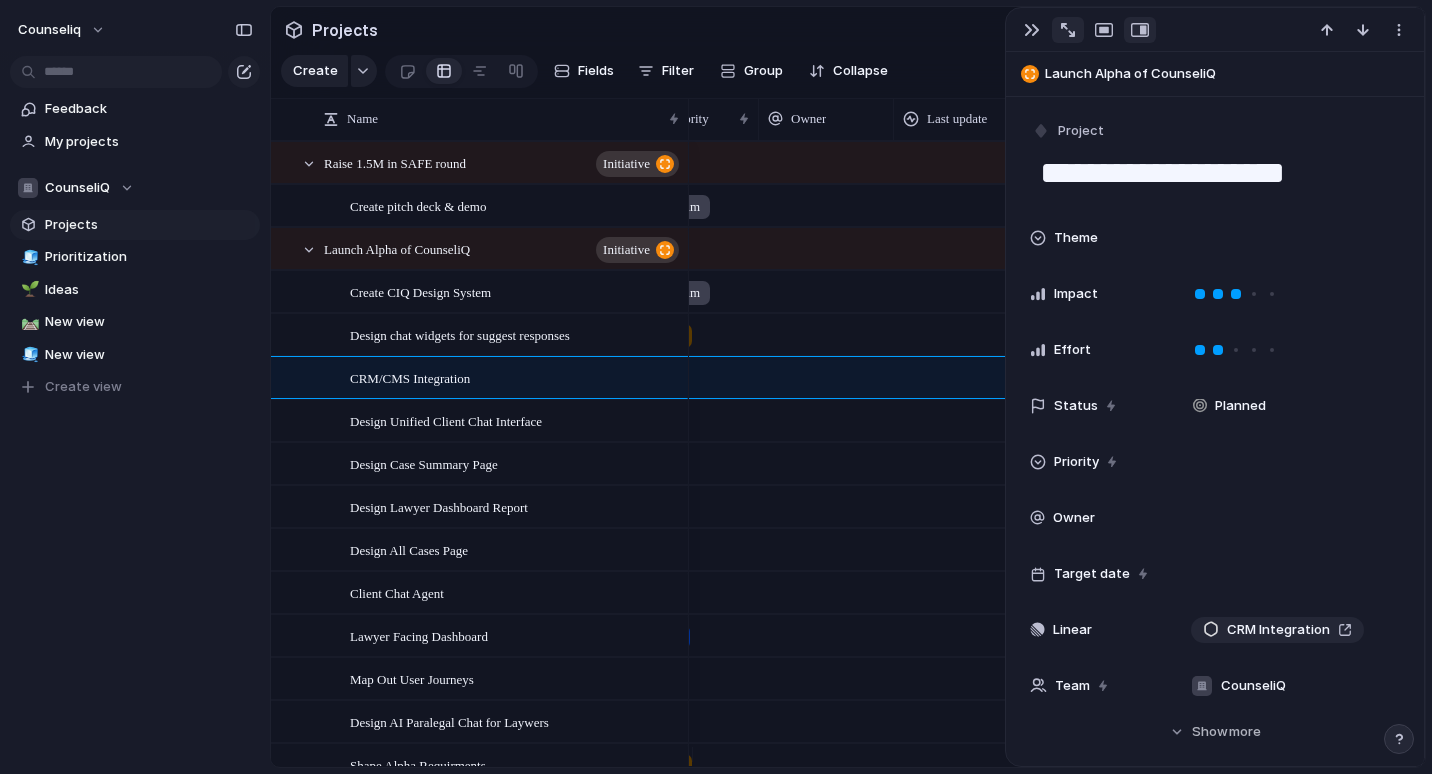 click at bounding box center (1068, 30) 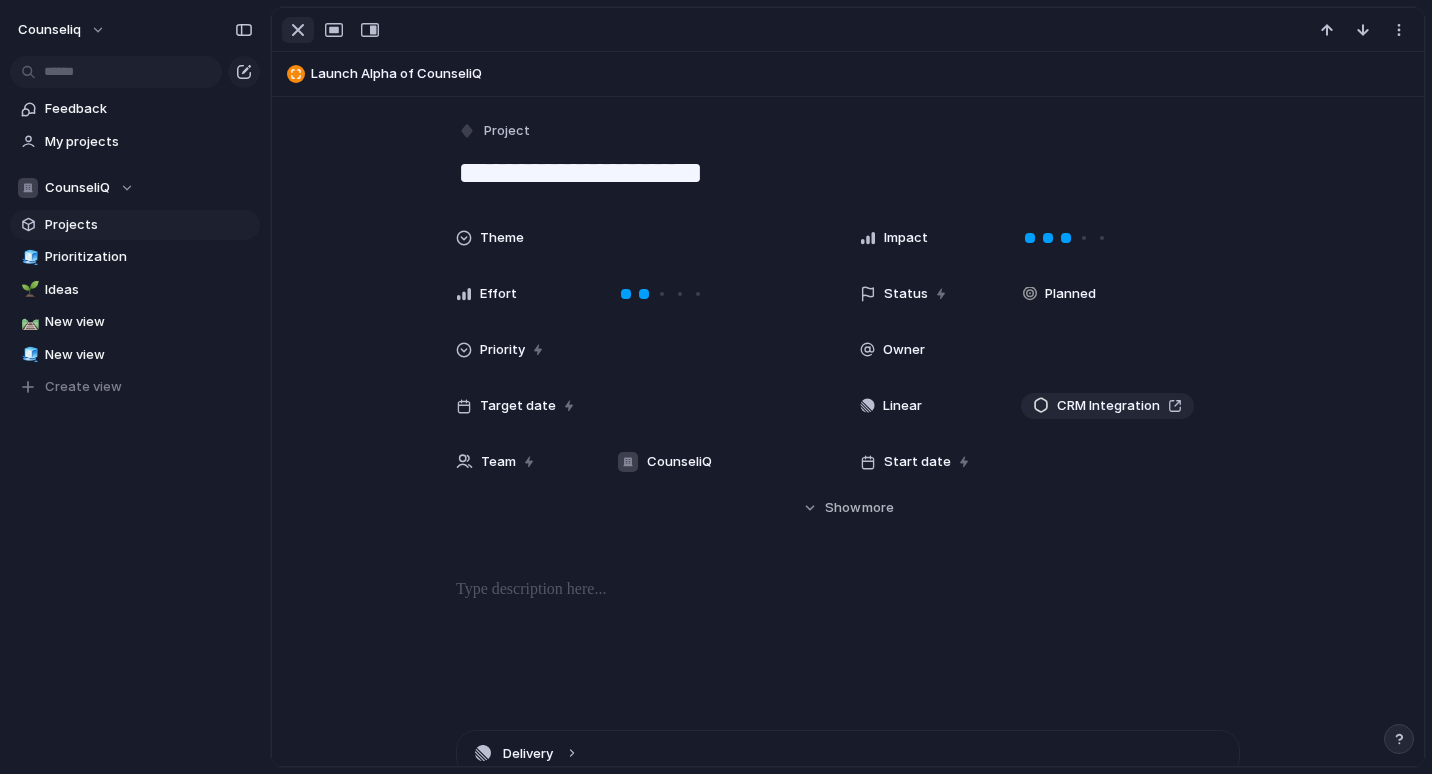 click at bounding box center [298, 30] 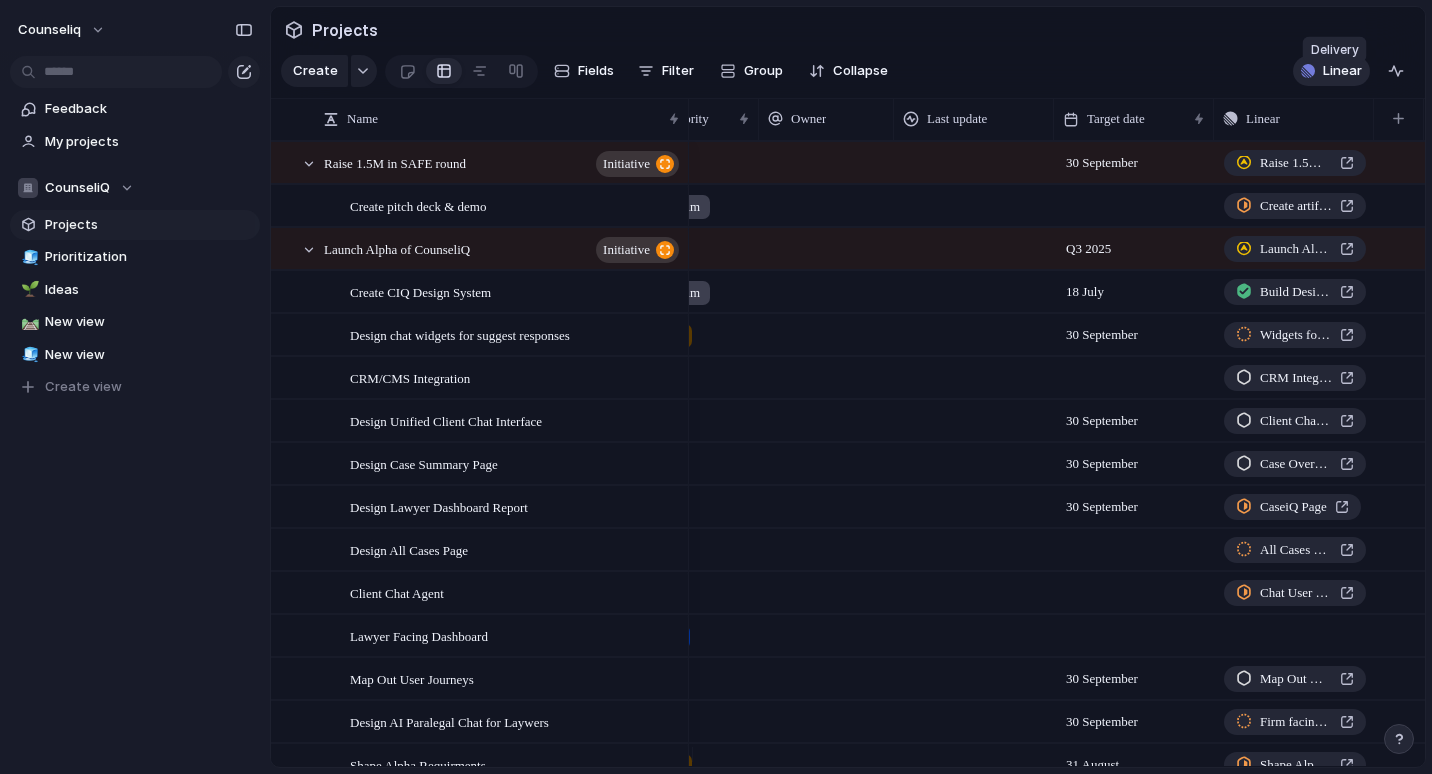 click on "Linear" at bounding box center [1331, 71] 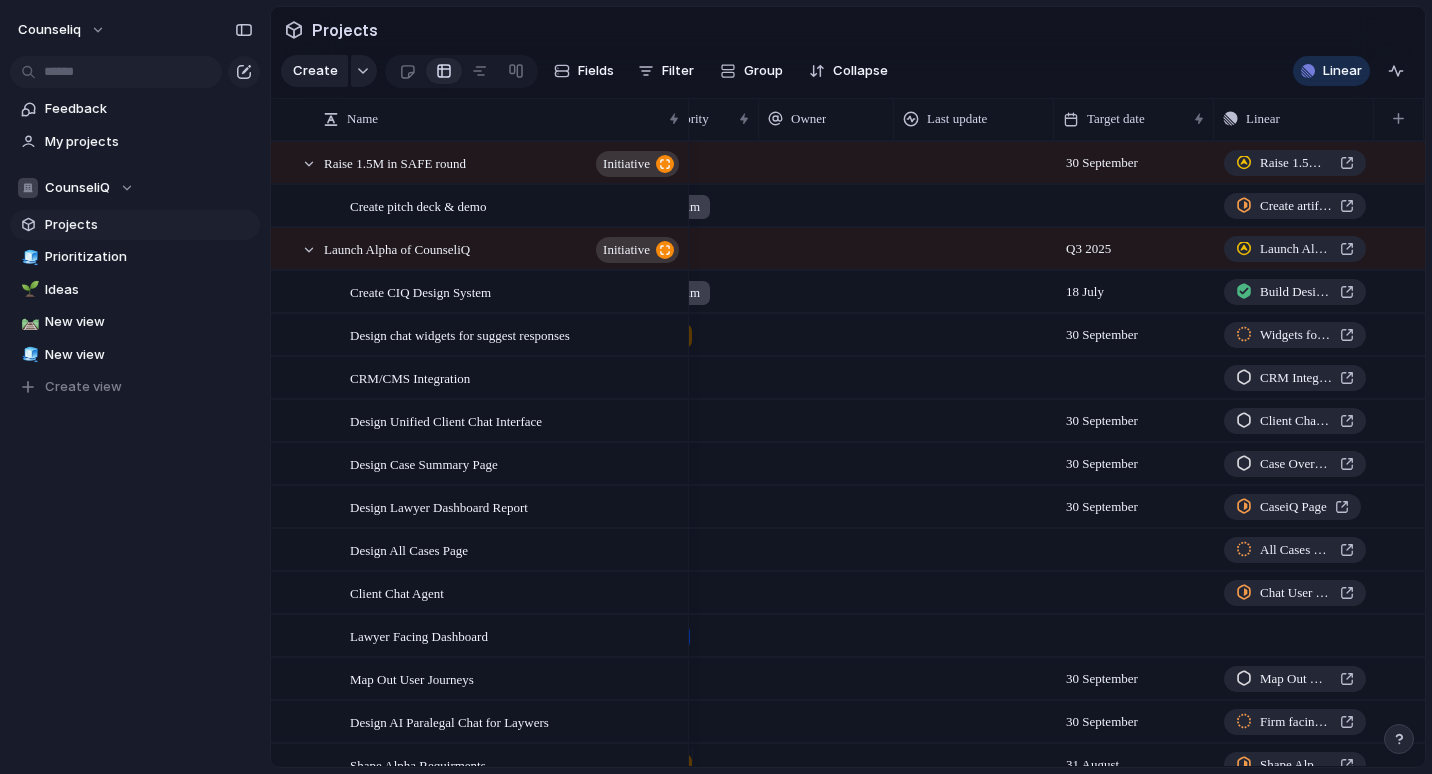 click on "Projects 1 Initiatives 0 Add all SAFE Round Fundraising Operations Add Show  Linear  field in view" at bounding box center (716, 387) 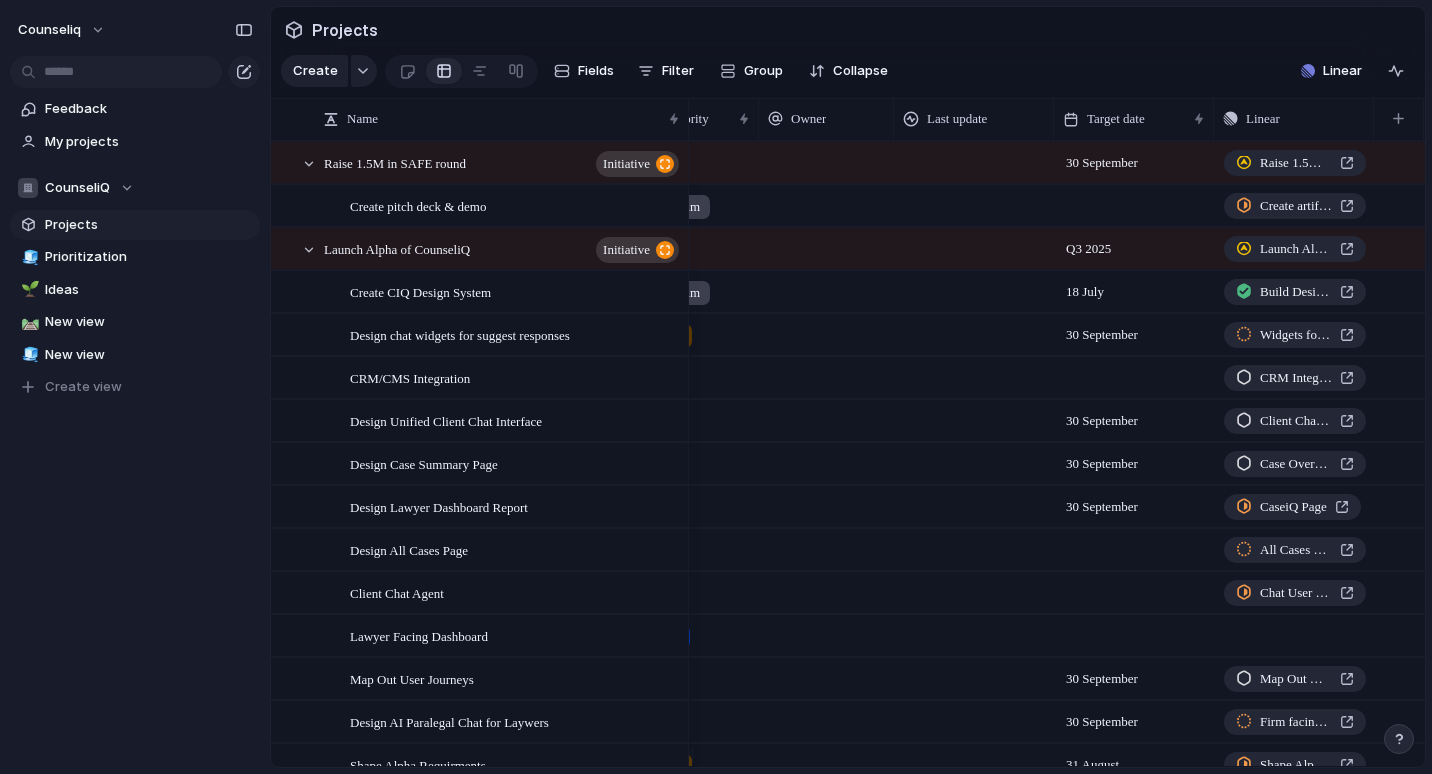 click on "Linear Clear Save for everyone" at bounding box center [1354, 71] 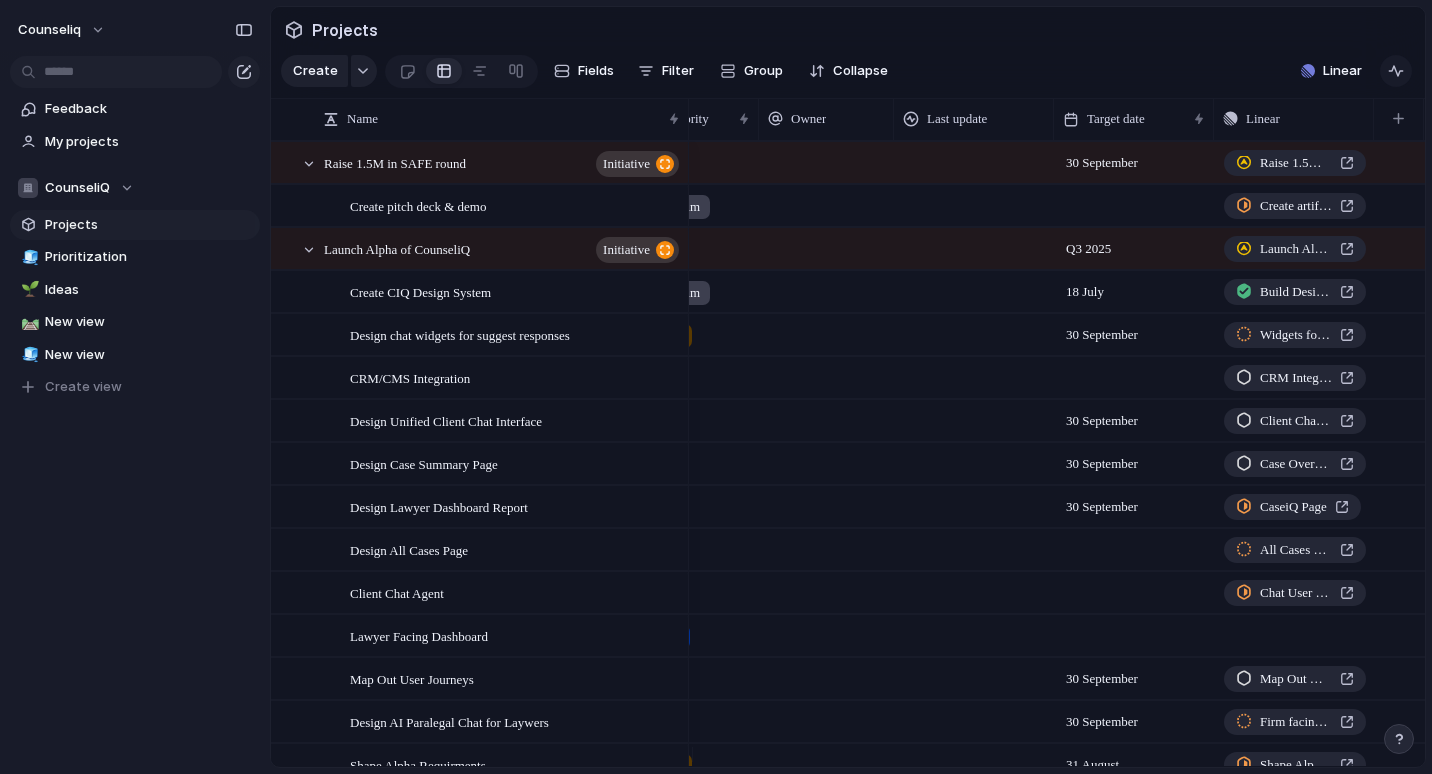 click at bounding box center (1396, 71) 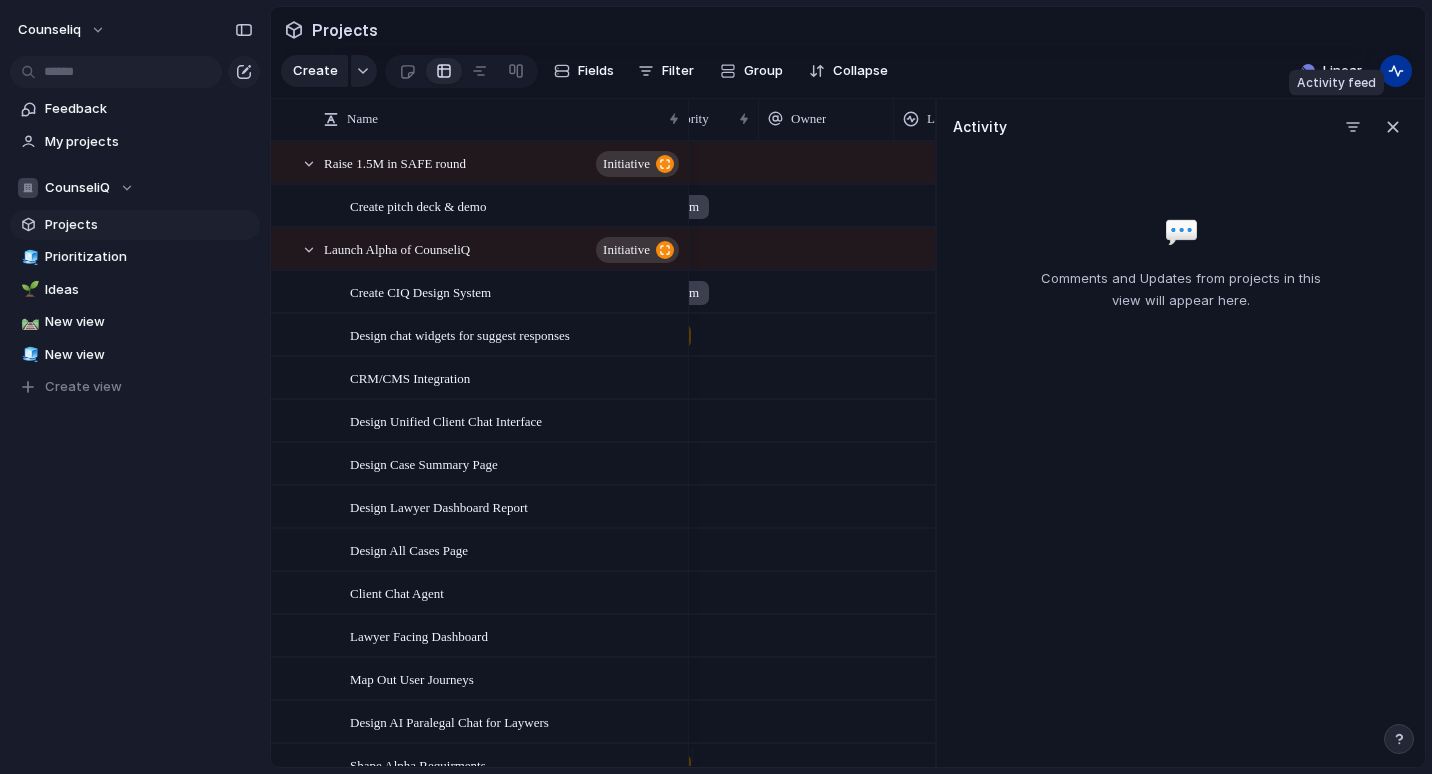 click at bounding box center [1396, 71] 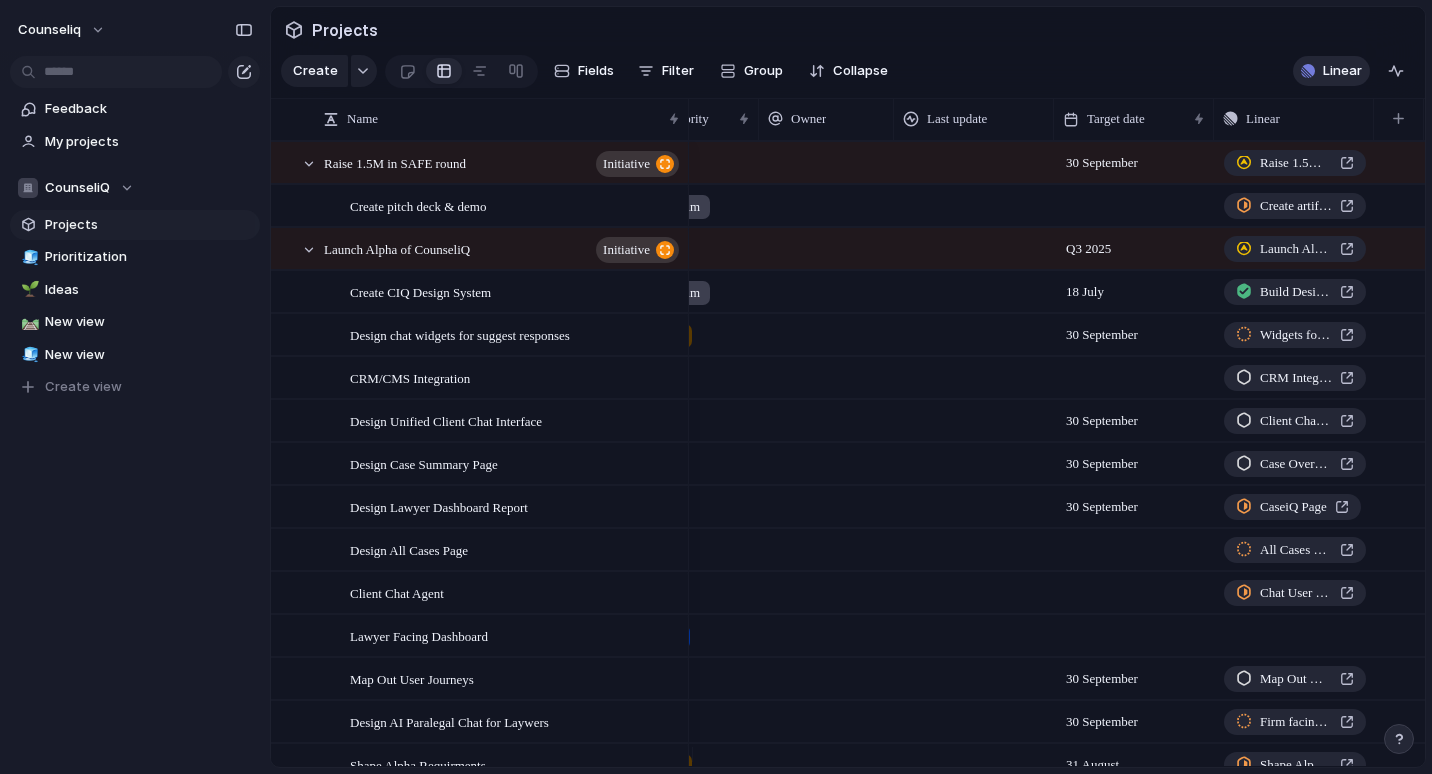 click on "Linear" at bounding box center [1331, 71] 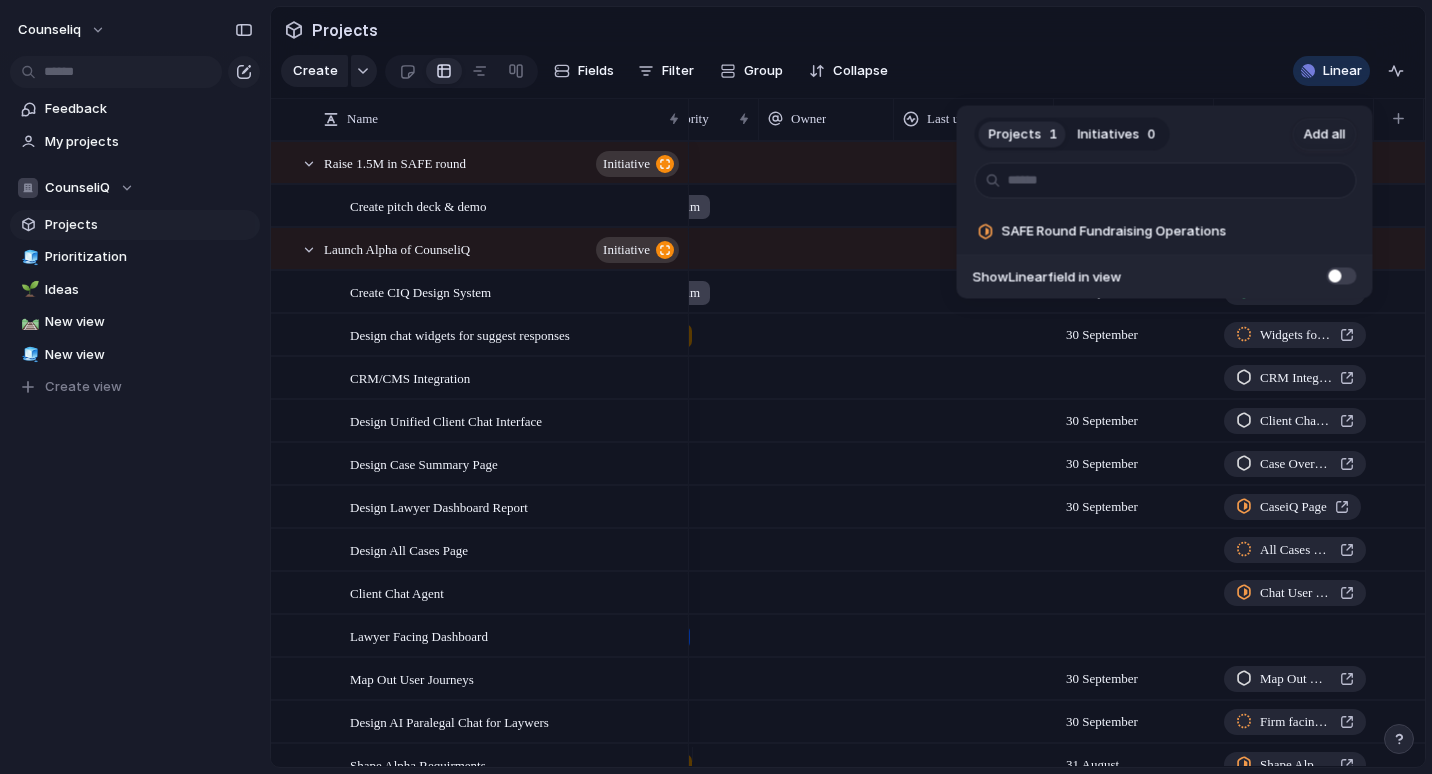 click on "Show  Linear  field in view" at bounding box center [1165, 276] 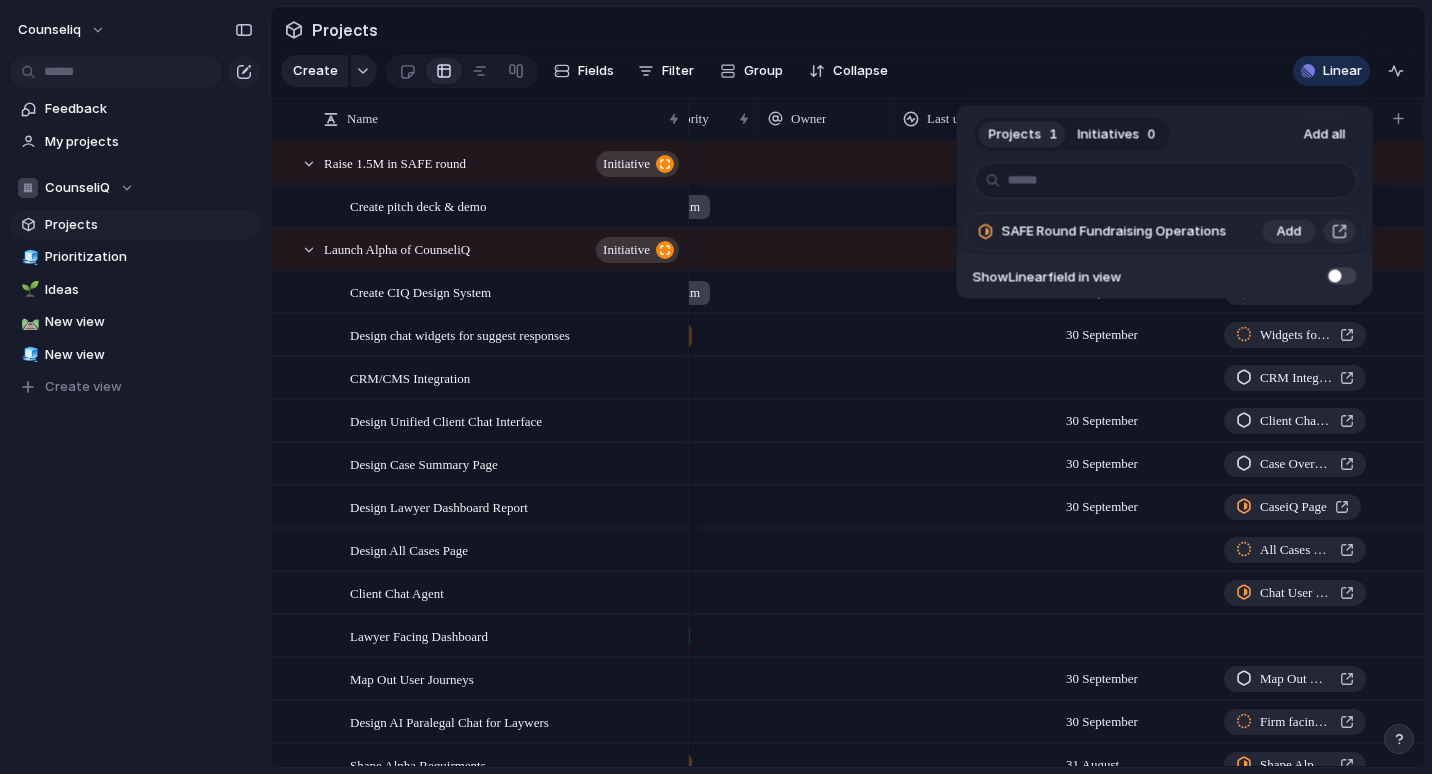 click on "SAFE Round Fundraising Operations" at bounding box center [1108, 232] 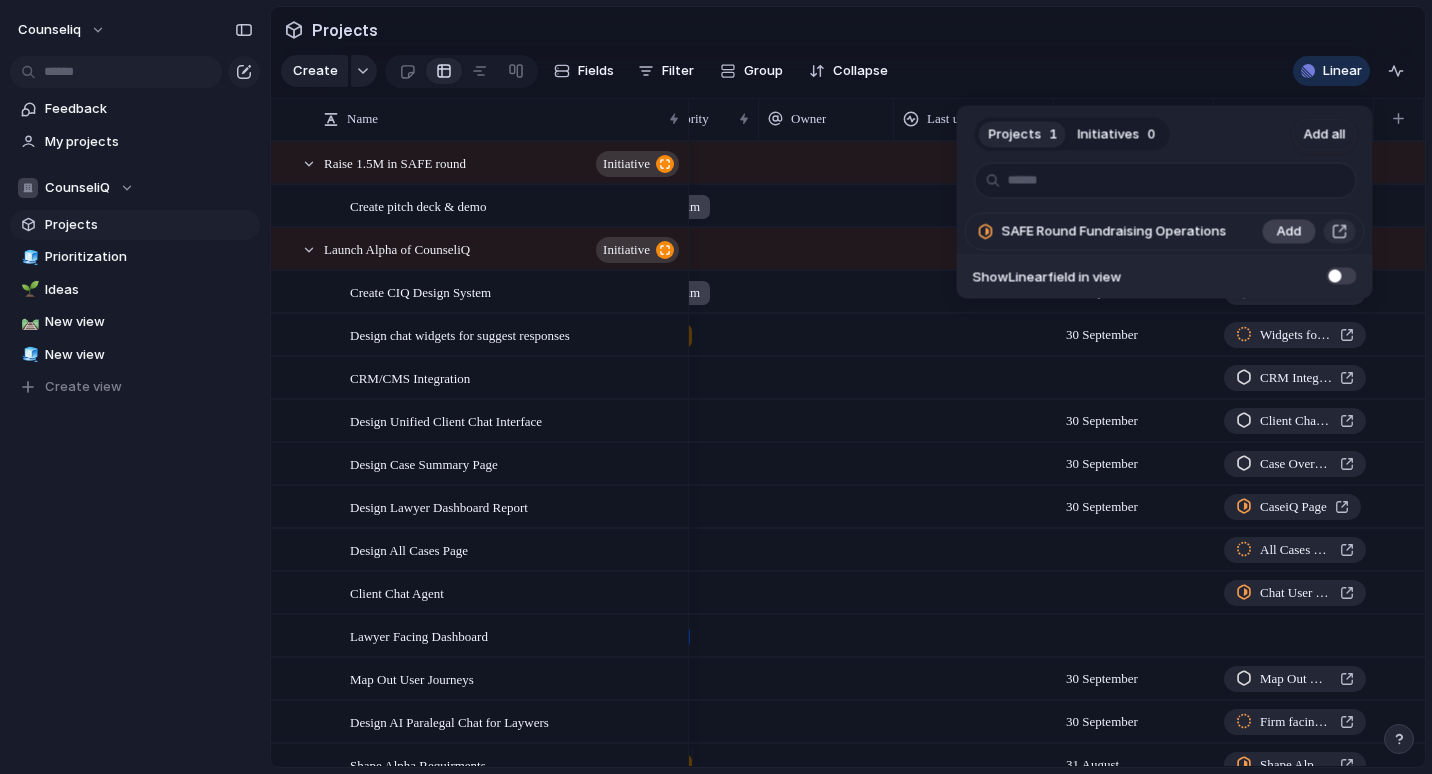 click on "Add" at bounding box center (1289, 232) 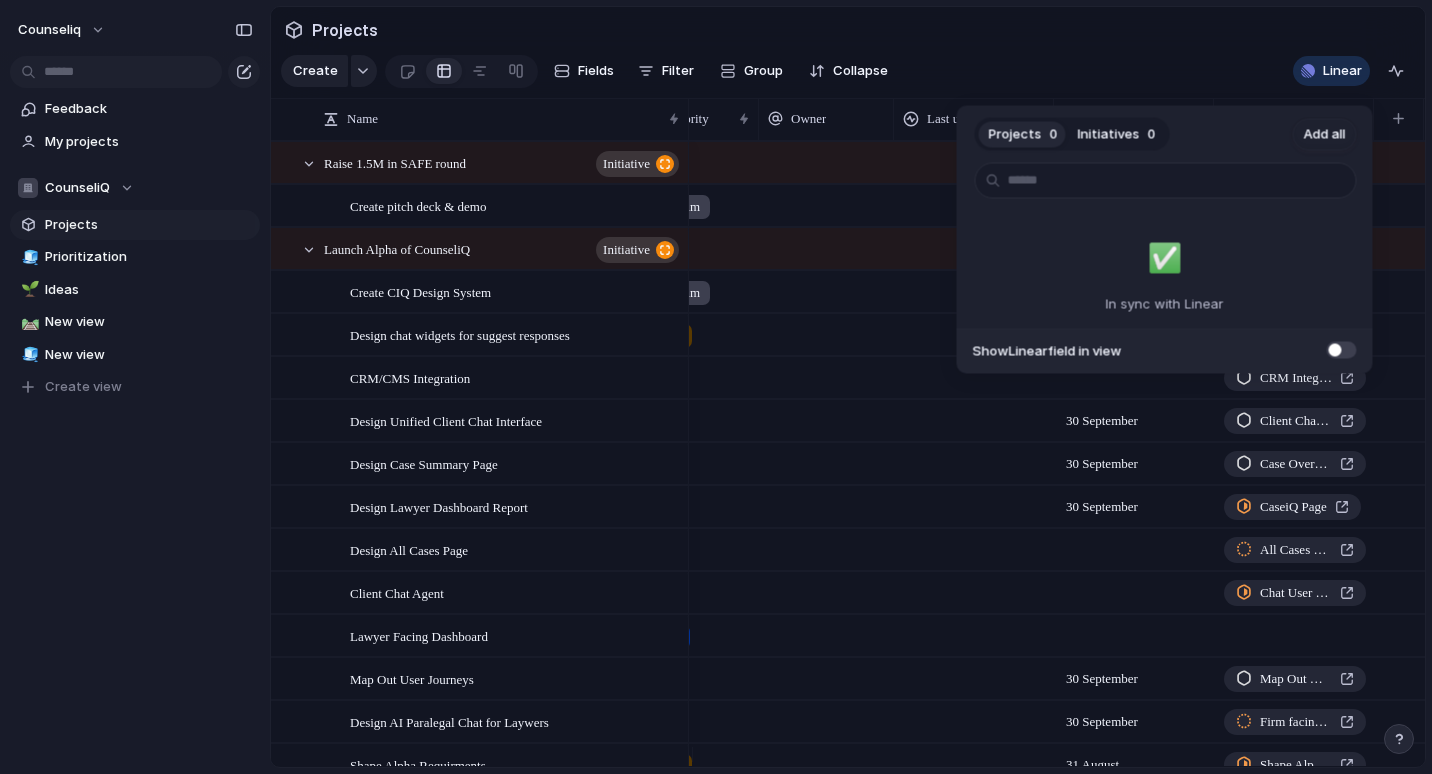 click on "Projects" at bounding box center [1015, 134] 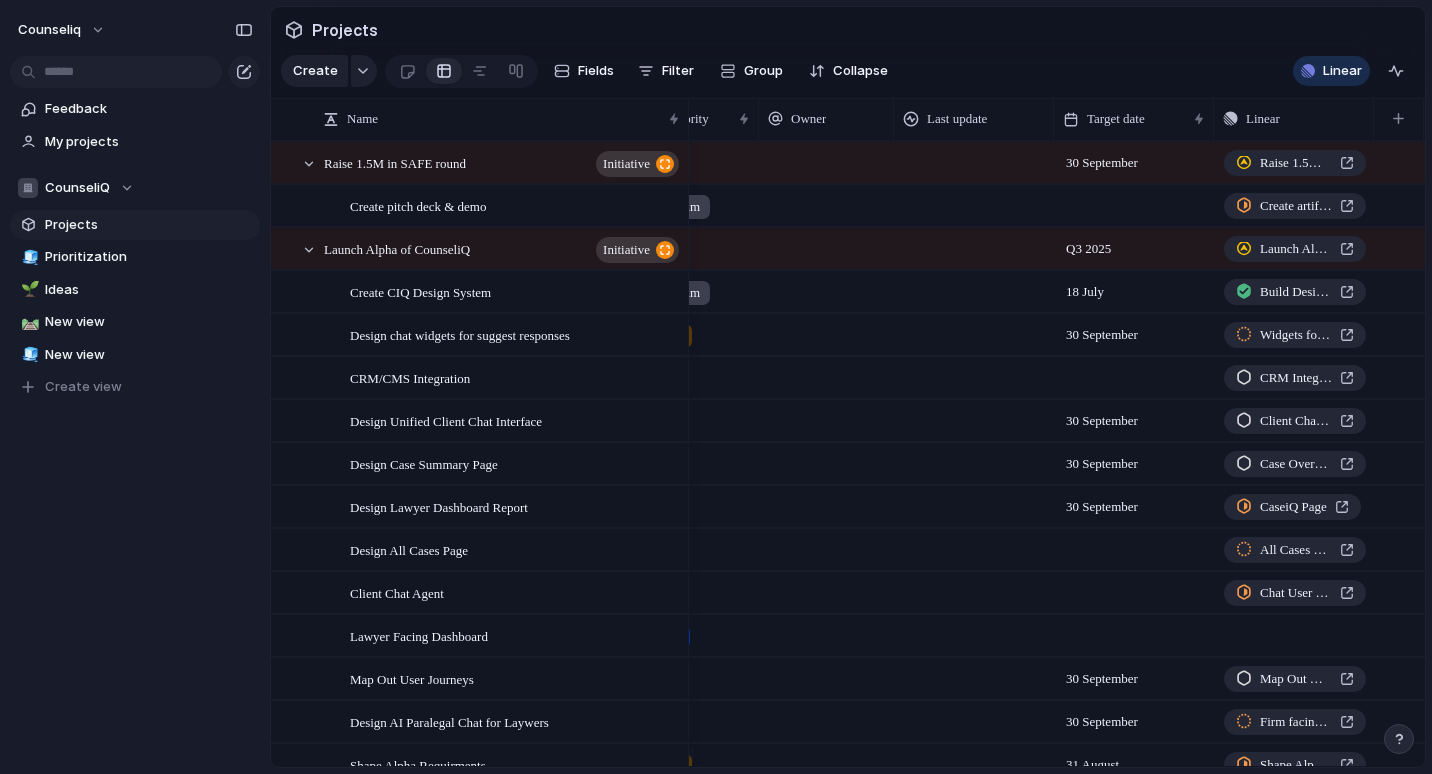 click on "Projects 0 Initiatives 0 Add all ✅️ In sync with Linear Show  Linear  field in view" at bounding box center [716, 387] 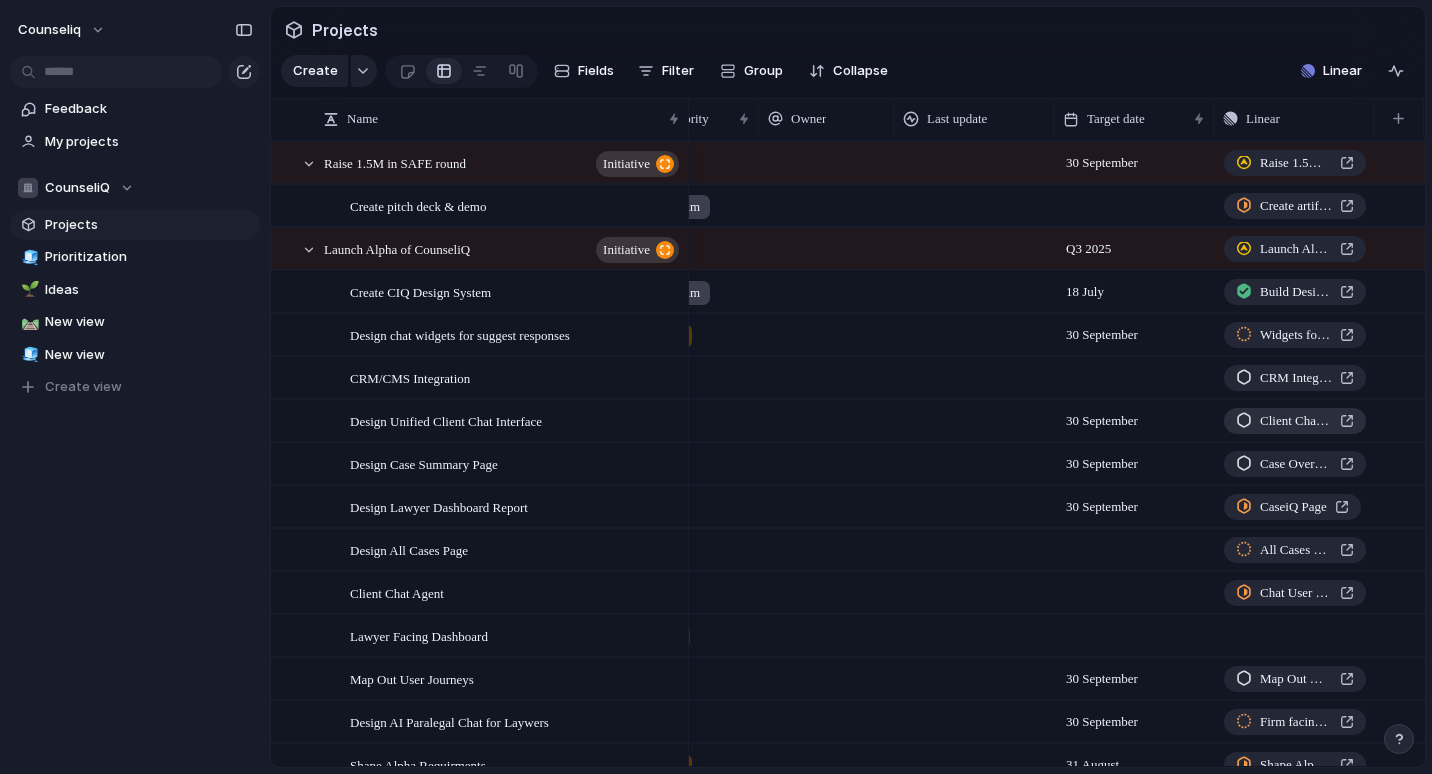 click on "Client Chat User Interface" at bounding box center [1296, 421] 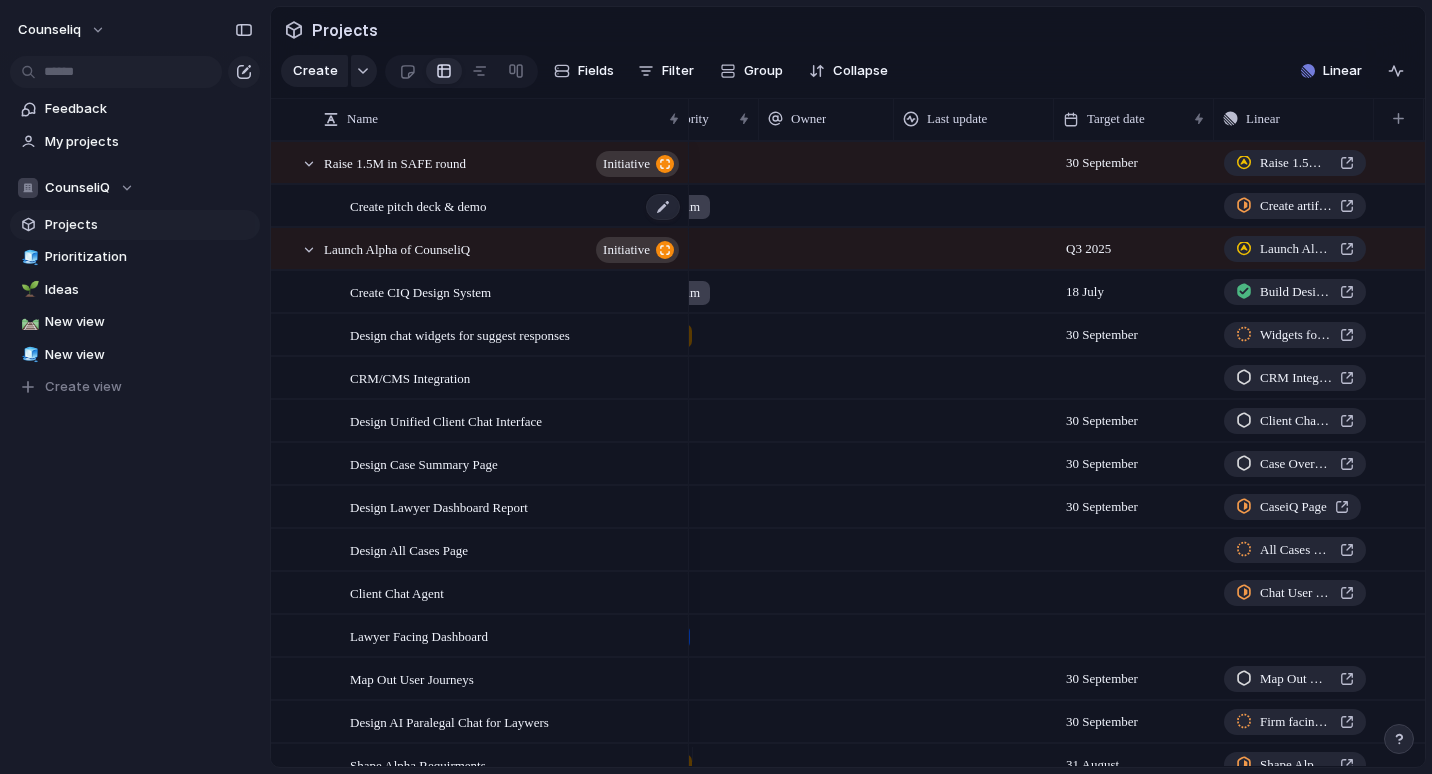 click on "Create pitch deck & demo" at bounding box center [418, 205] 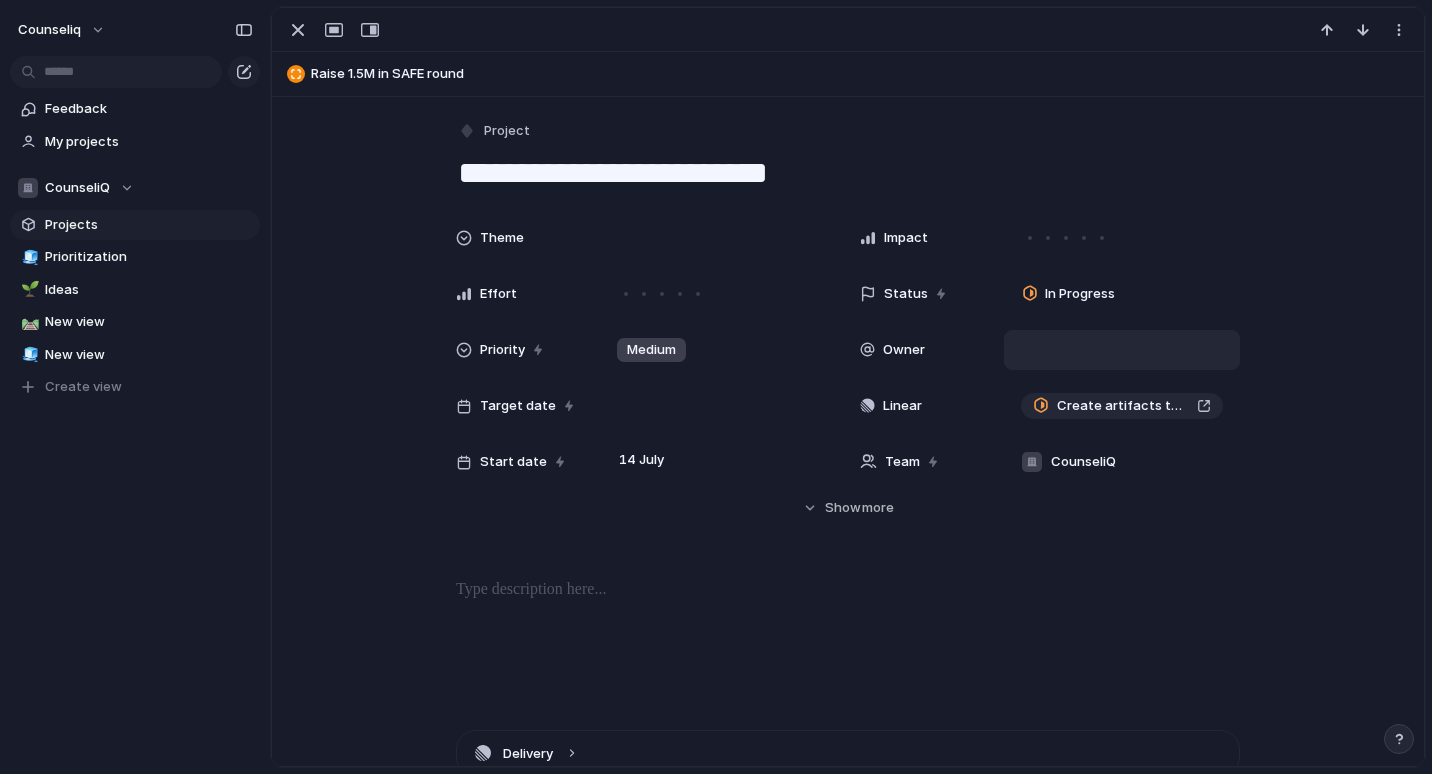 click at bounding box center (1122, 350) 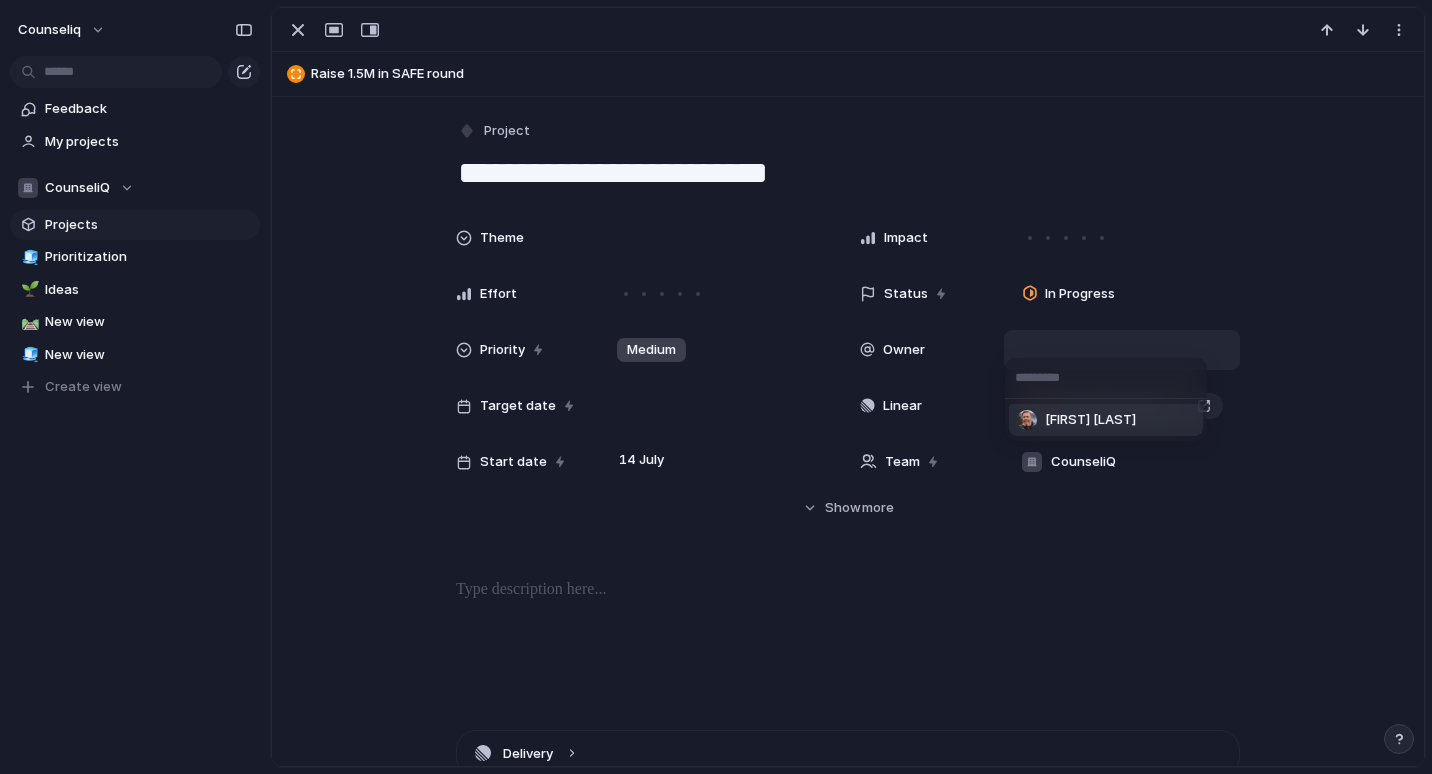 click on "[FIRST] [LAST]" at bounding box center [1106, 420] 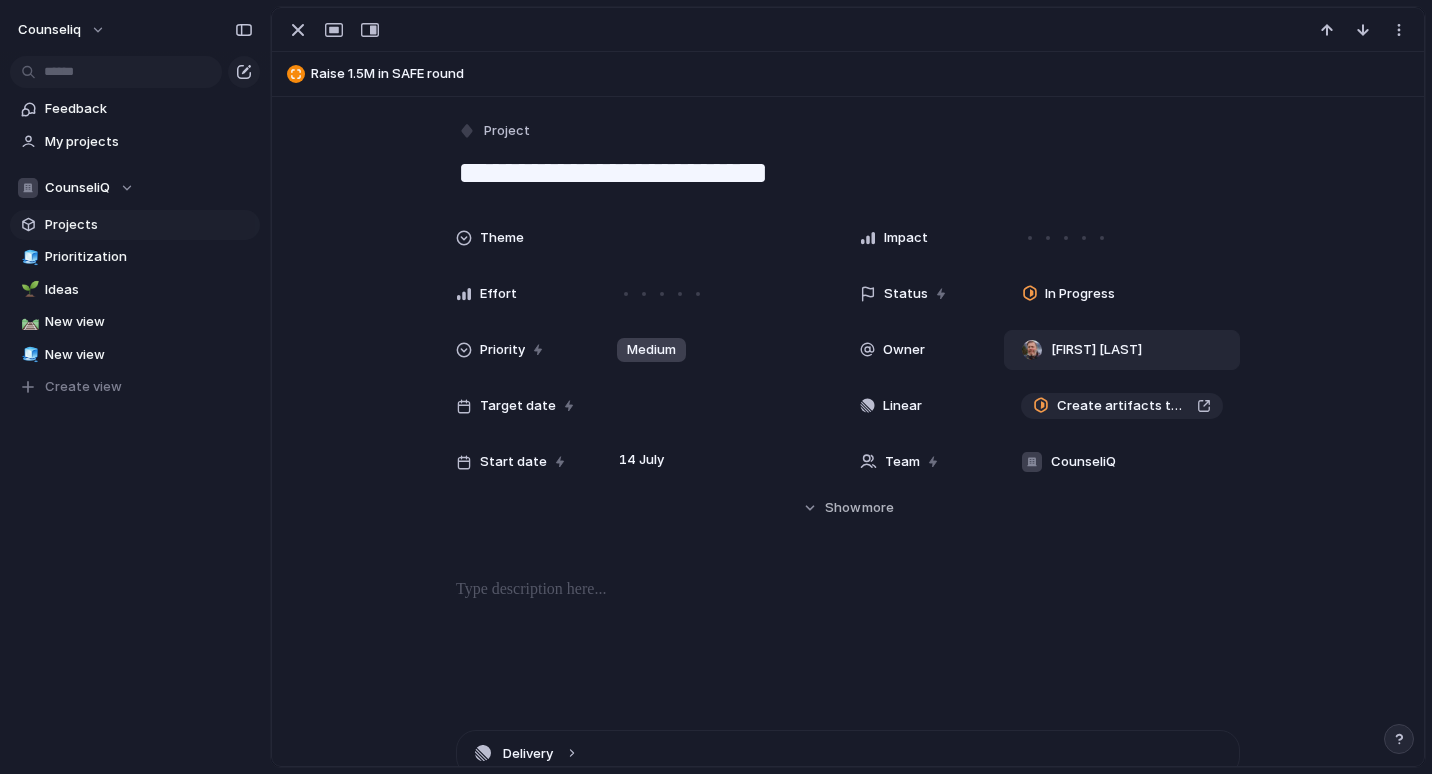 click on "Theme Impact Effort Status In Progress Priority Medium Owner [FIRST] [LAST] Target date Linear Create artifacts to pitch CiQ Start date [DATE] Team CounseliQ Last changed [DATE] Created at [DATE] Created by [FIRST] [LAST] Customer No [CUSTOMER] Estimate (weeks) Feedback Design ready Select Parent Raise 1.5M in SAFE round" at bounding box center (848, 350) 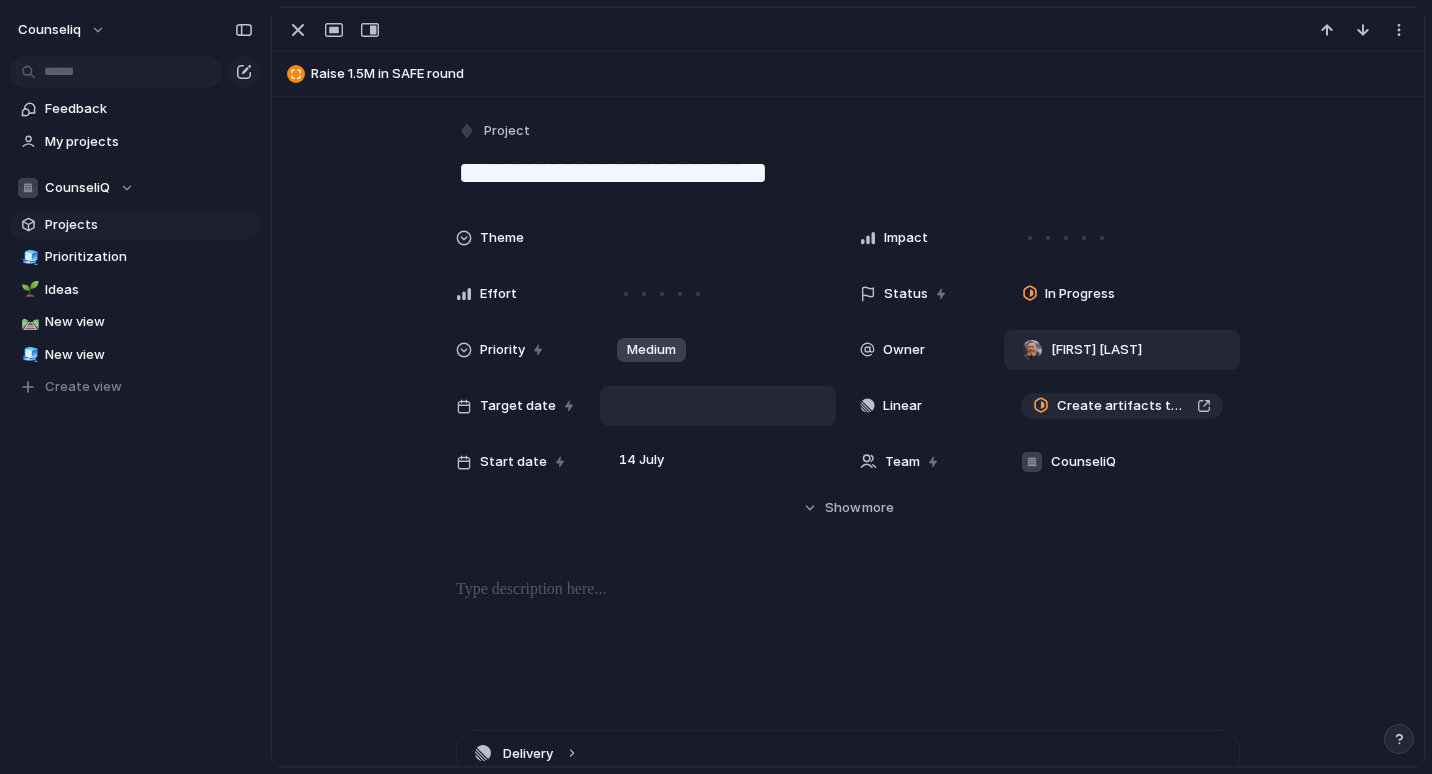 click at bounding box center [718, 406] 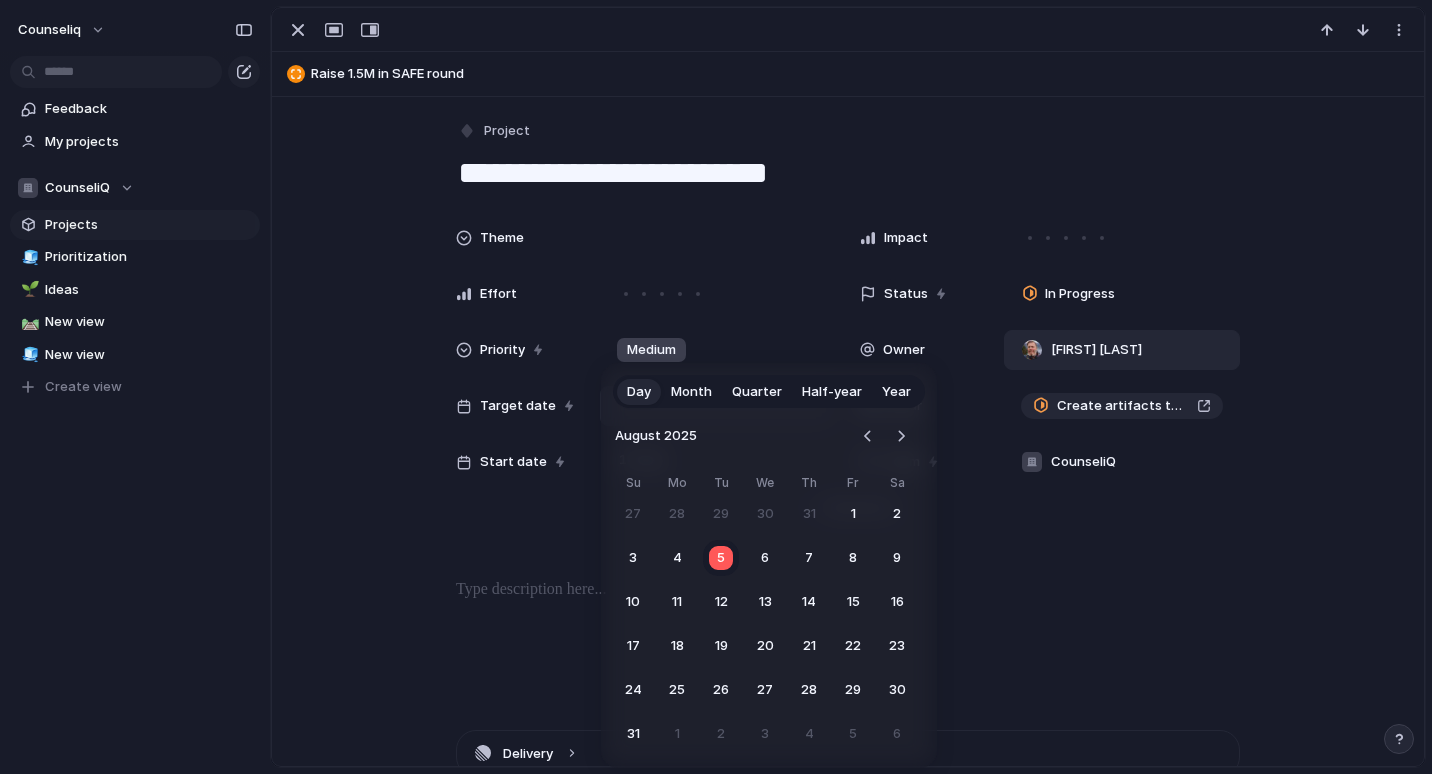 click on "Day Month Quarter Half-year Year August 2025 Su Mo Tu We Th Fr Sa 27 28 29 30 31 1 2 3 4 5 6 7 8 9 10 11 12 13 14 15 16 17 18 19 20 21 22 23 24 25 26 27 28 29 30 31 1 2 3 4 5 6" at bounding box center (716, 387) 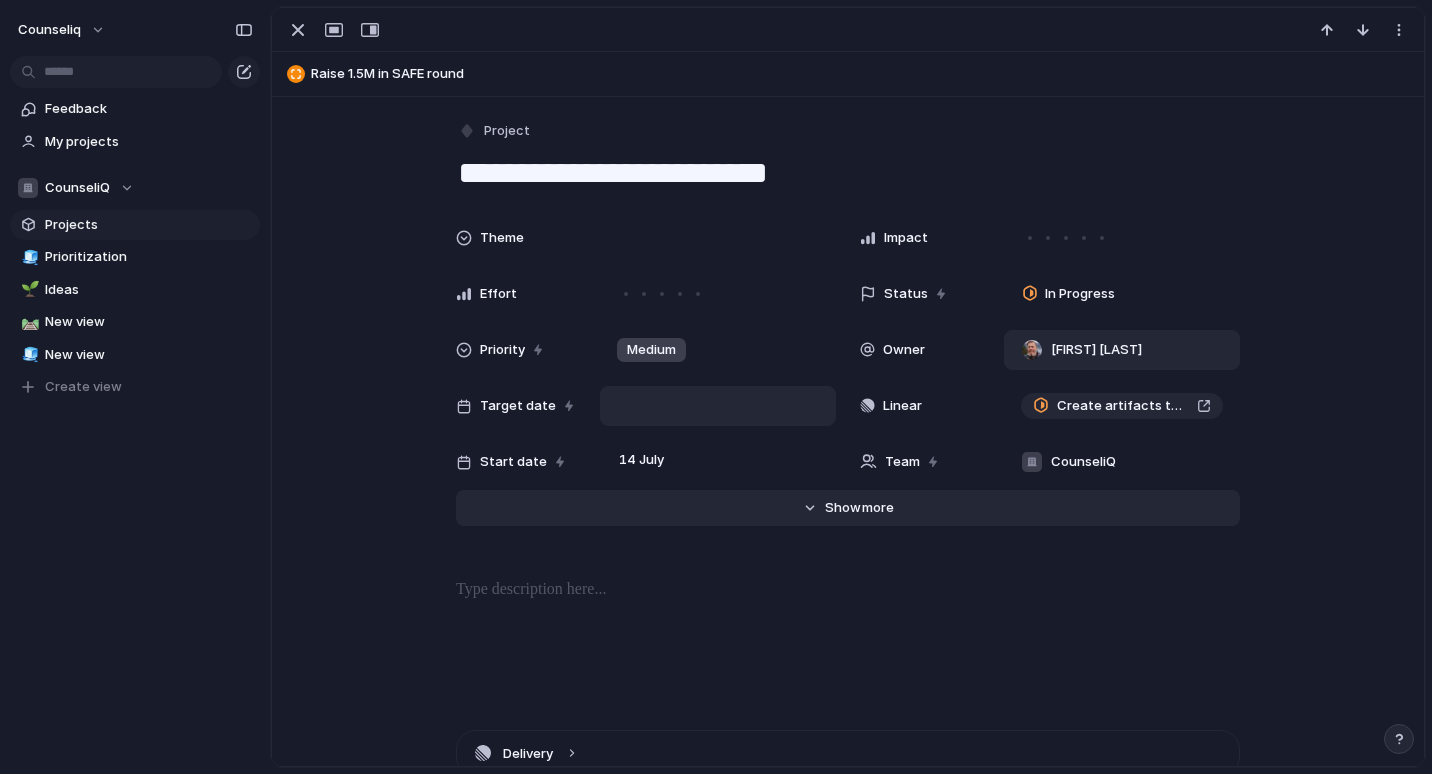 click on "Hide Show more" at bounding box center (848, 508) 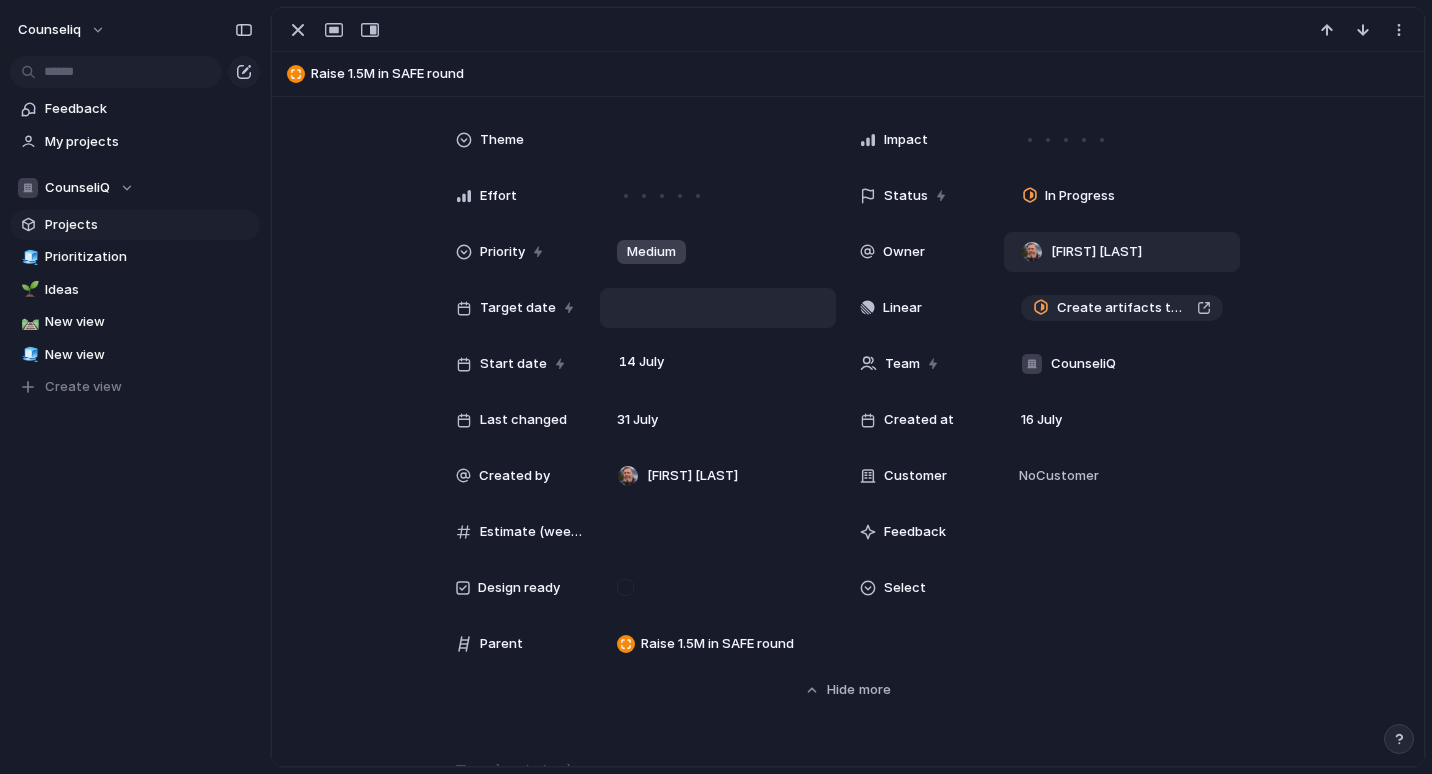 scroll, scrollTop: 99, scrollLeft: 0, axis: vertical 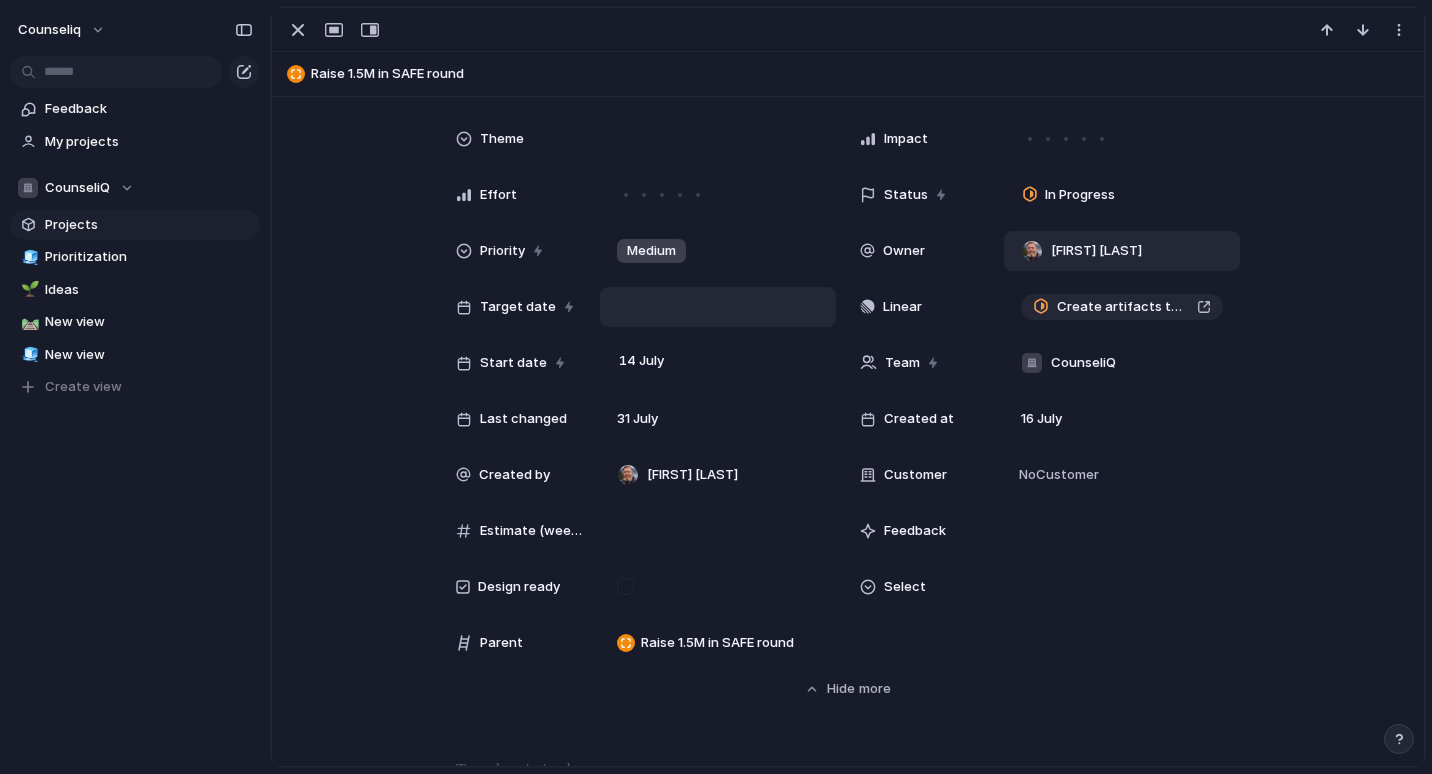 click on "Estimate (weeks)" at bounding box center (532, 531) 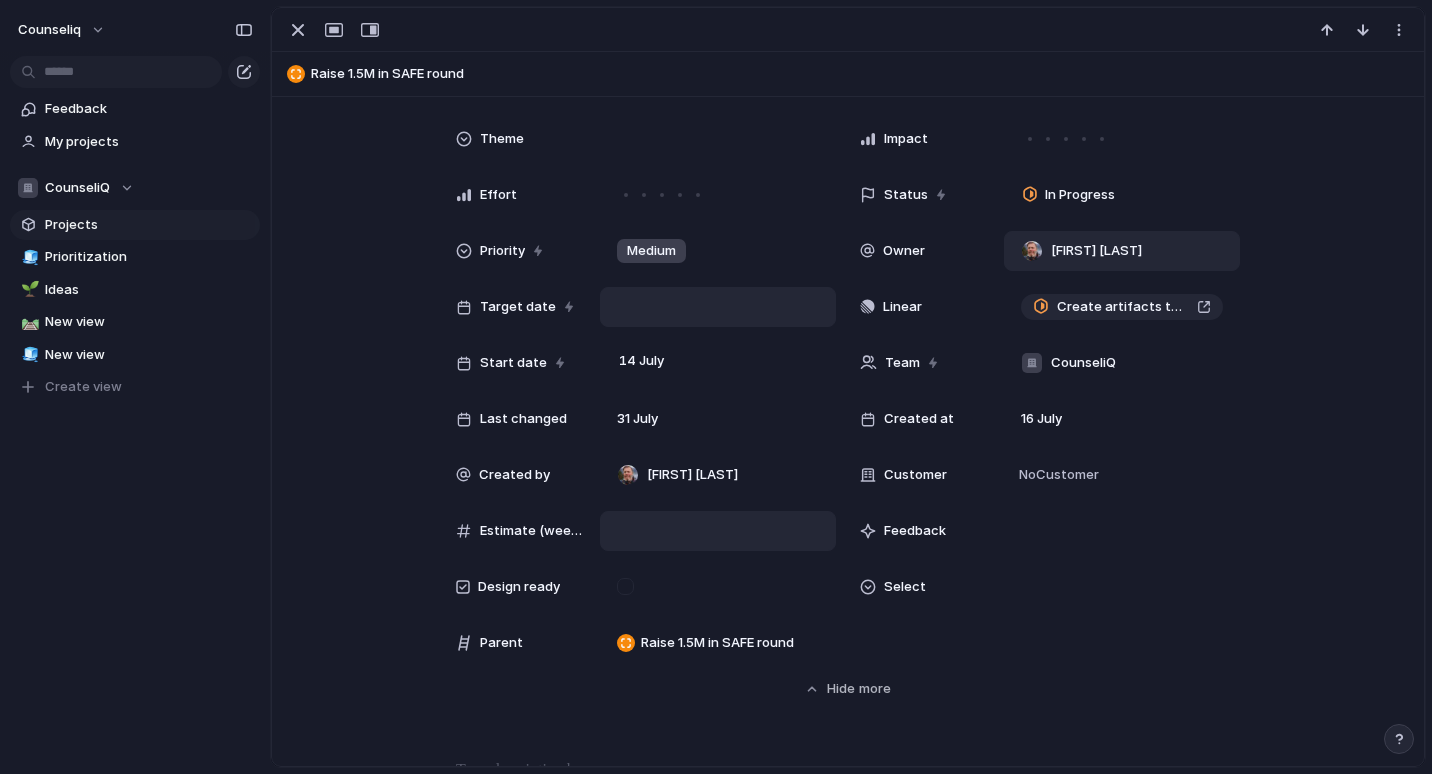 click at bounding box center (678, 531) 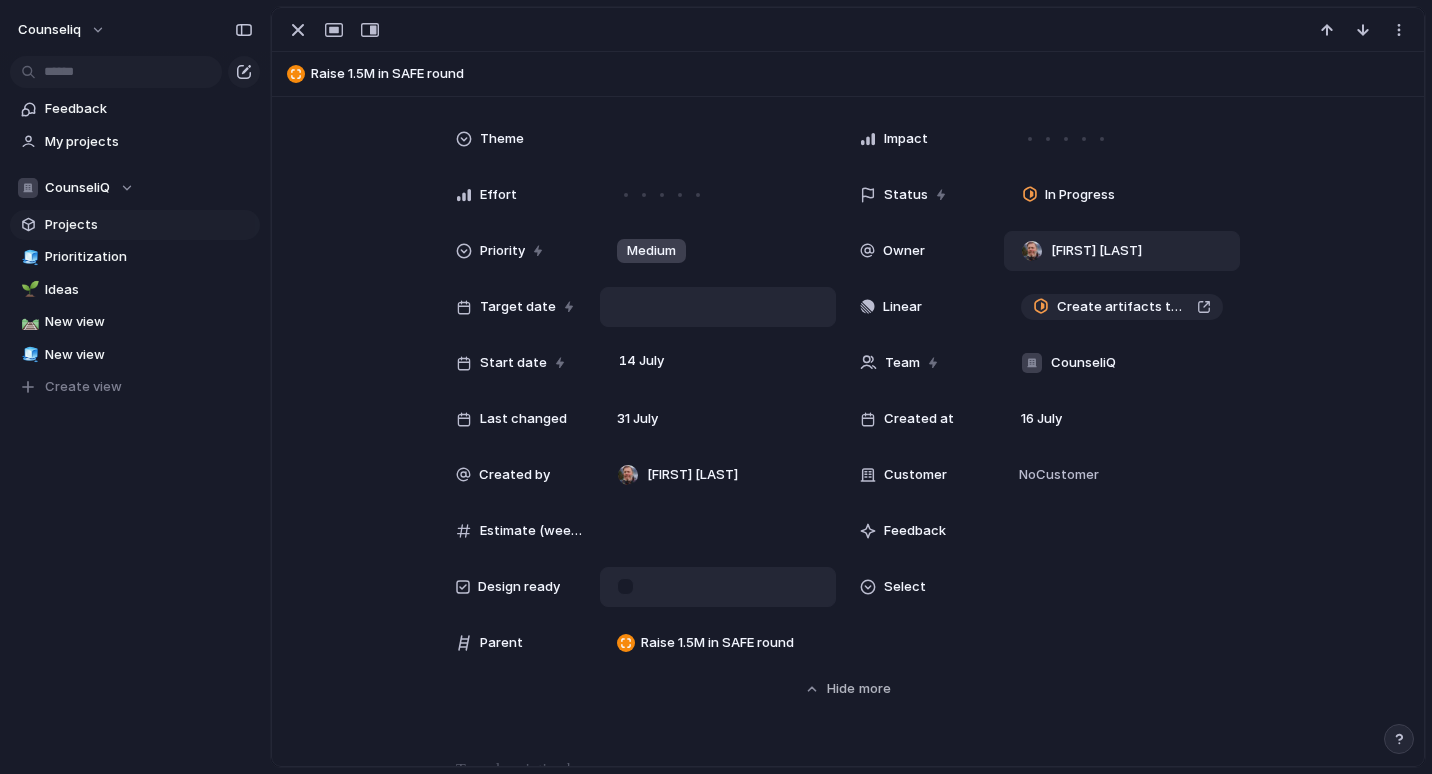 click at bounding box center [718, 587] 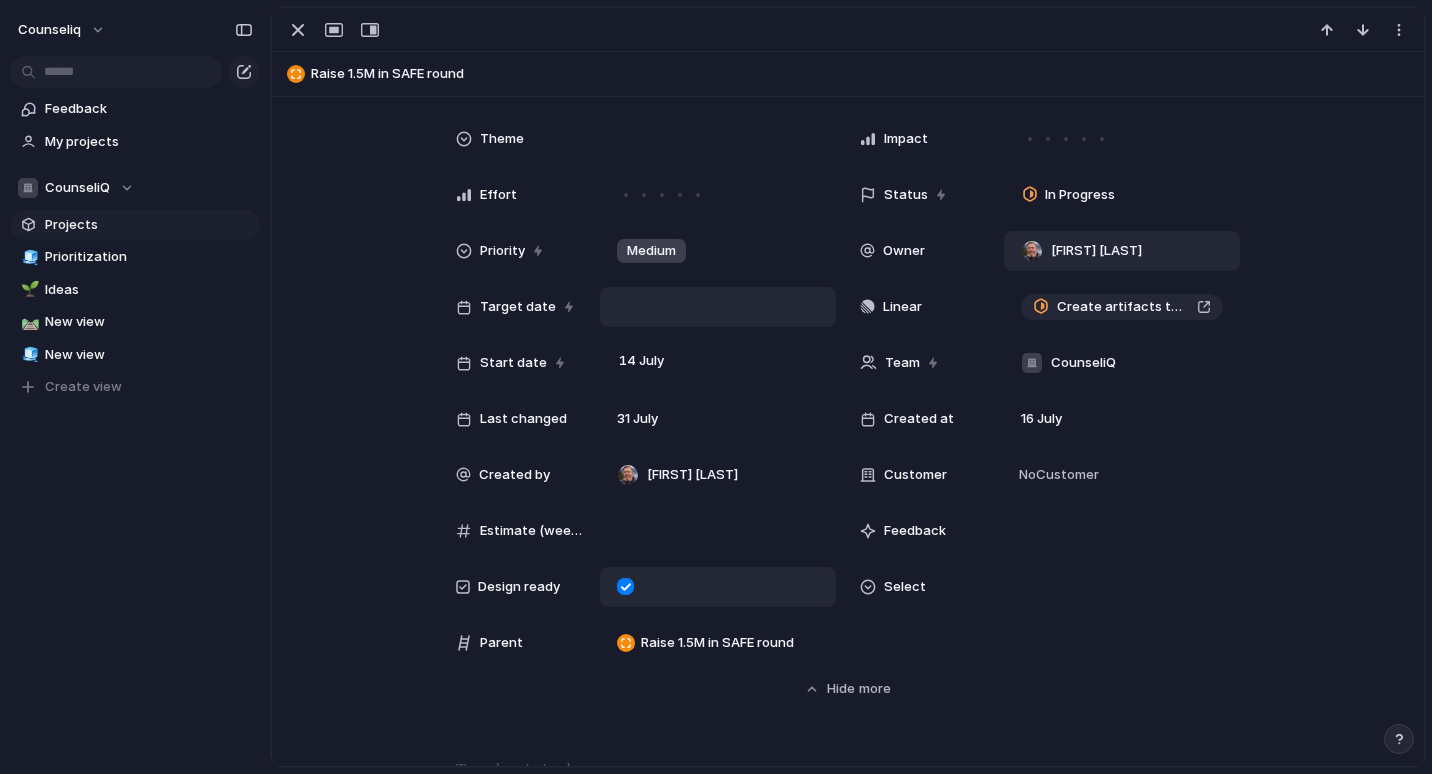 click at bounding box center (625, 586) 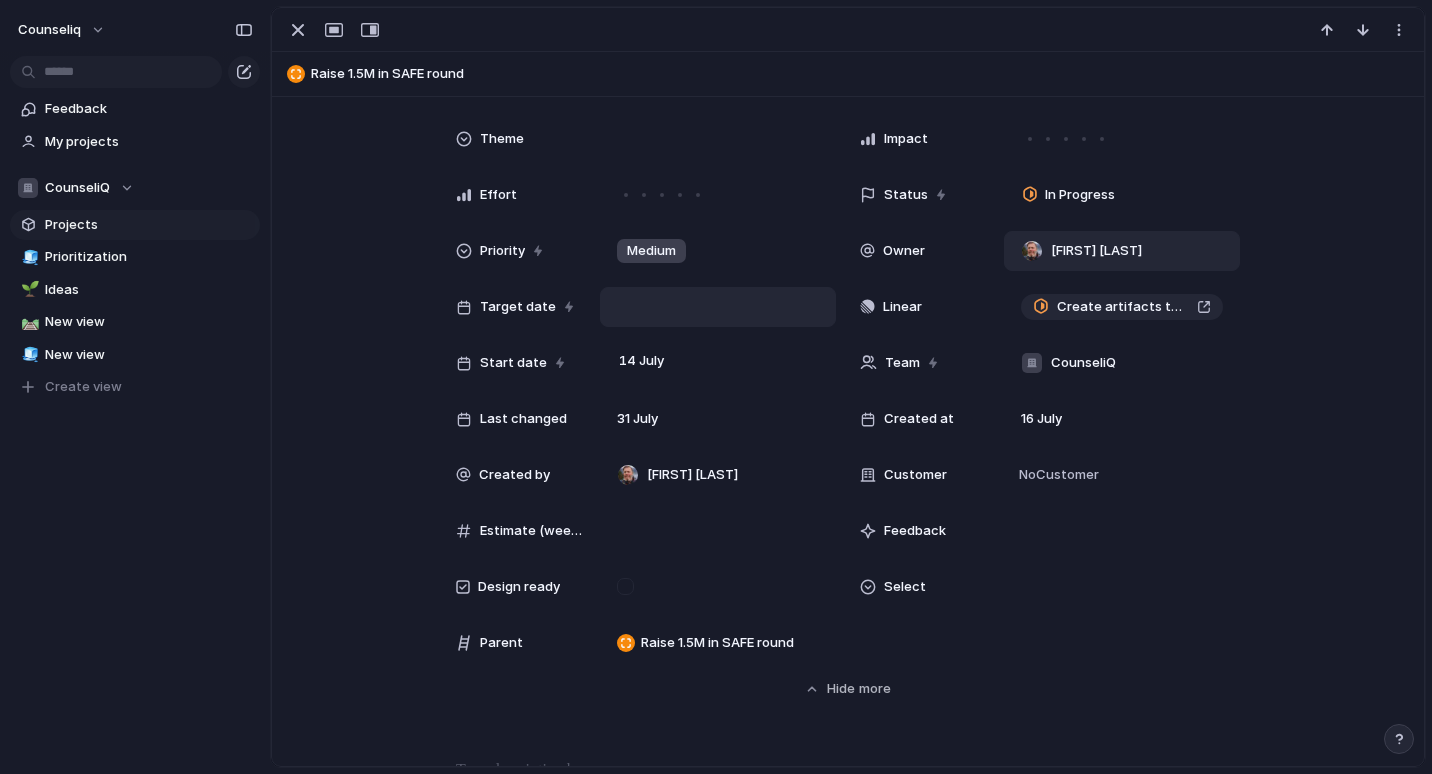 click on "Theme Impact Effort Status In Progress Priority Medium Owner [FIRST] [LAST] Target date Linear Create artifacts to pitch CiQ Start date [DATE] Team CounseliQ Last changed [DATE] Created at [DATE] Created by [FIRST] [LAST] Customer No [CUSTOMER] Estimate (weeks) Feedback Design ready Select Parent Raise 1.5M in SAFE round" at bounding box center [848, 391] 